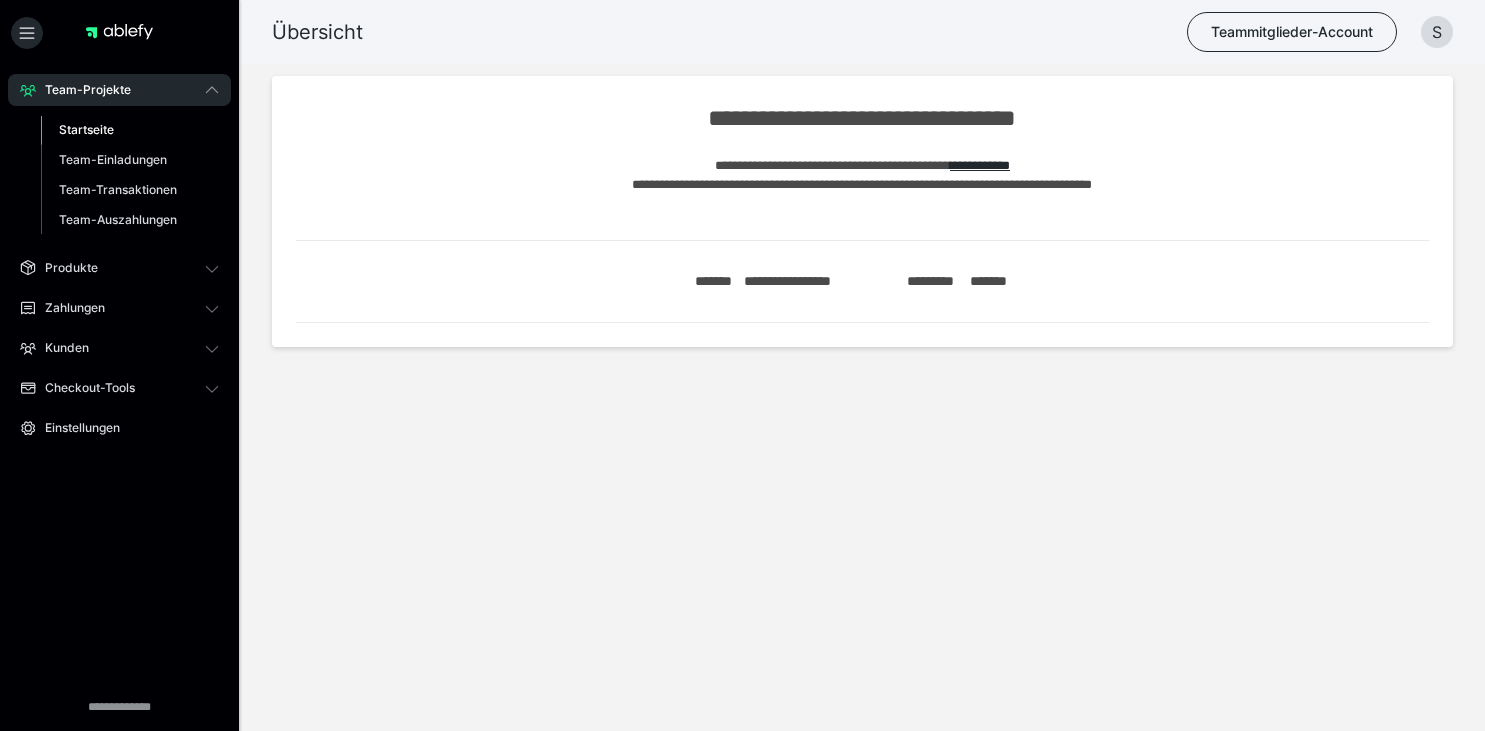 scroll, scrollTop: 0, scrollLeft: 0, axis: both 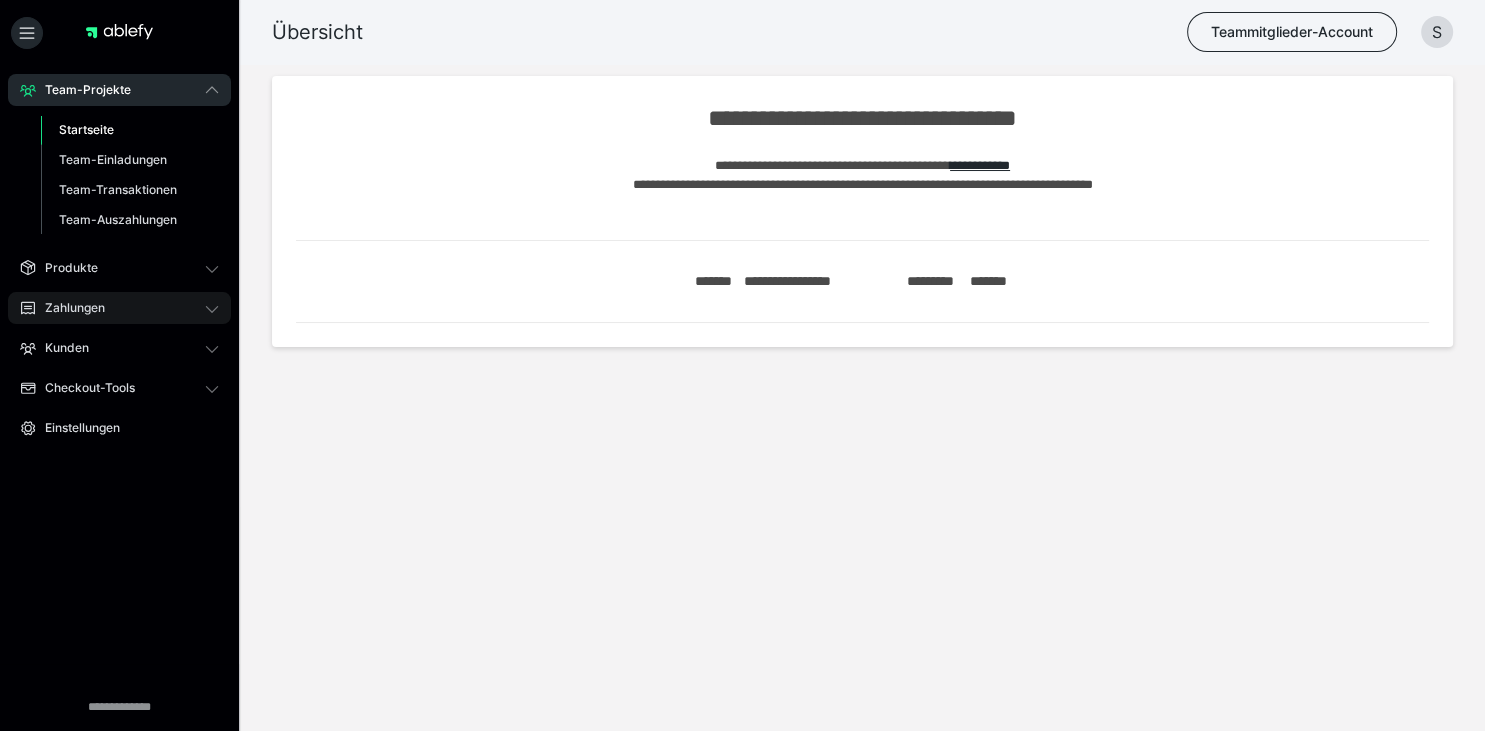 click on "Zahlungen" at bounding box center [68, 308] 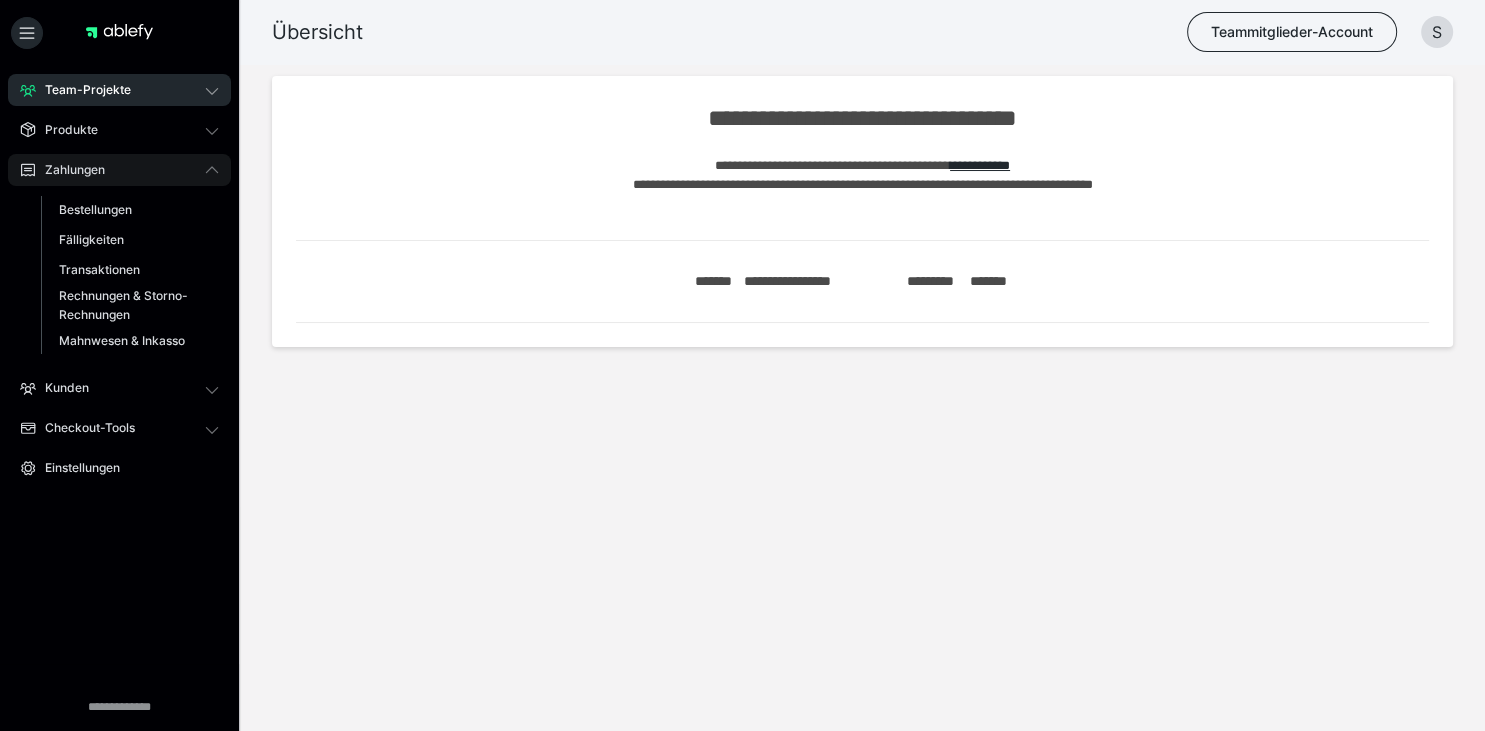 click on "Zahlungen" at bounding box center [68, 170] 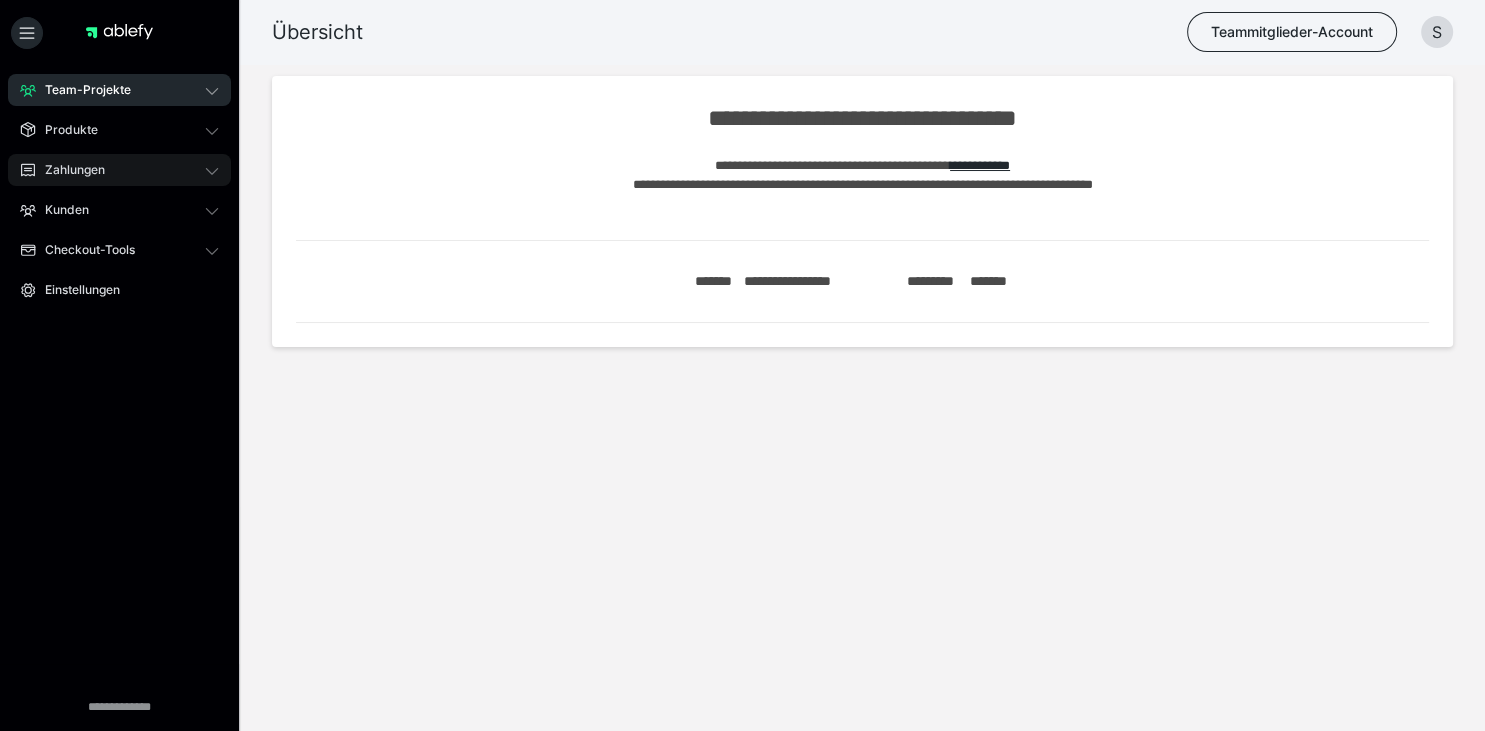 click on "Zahlungen" at bounding box center [68, 170] 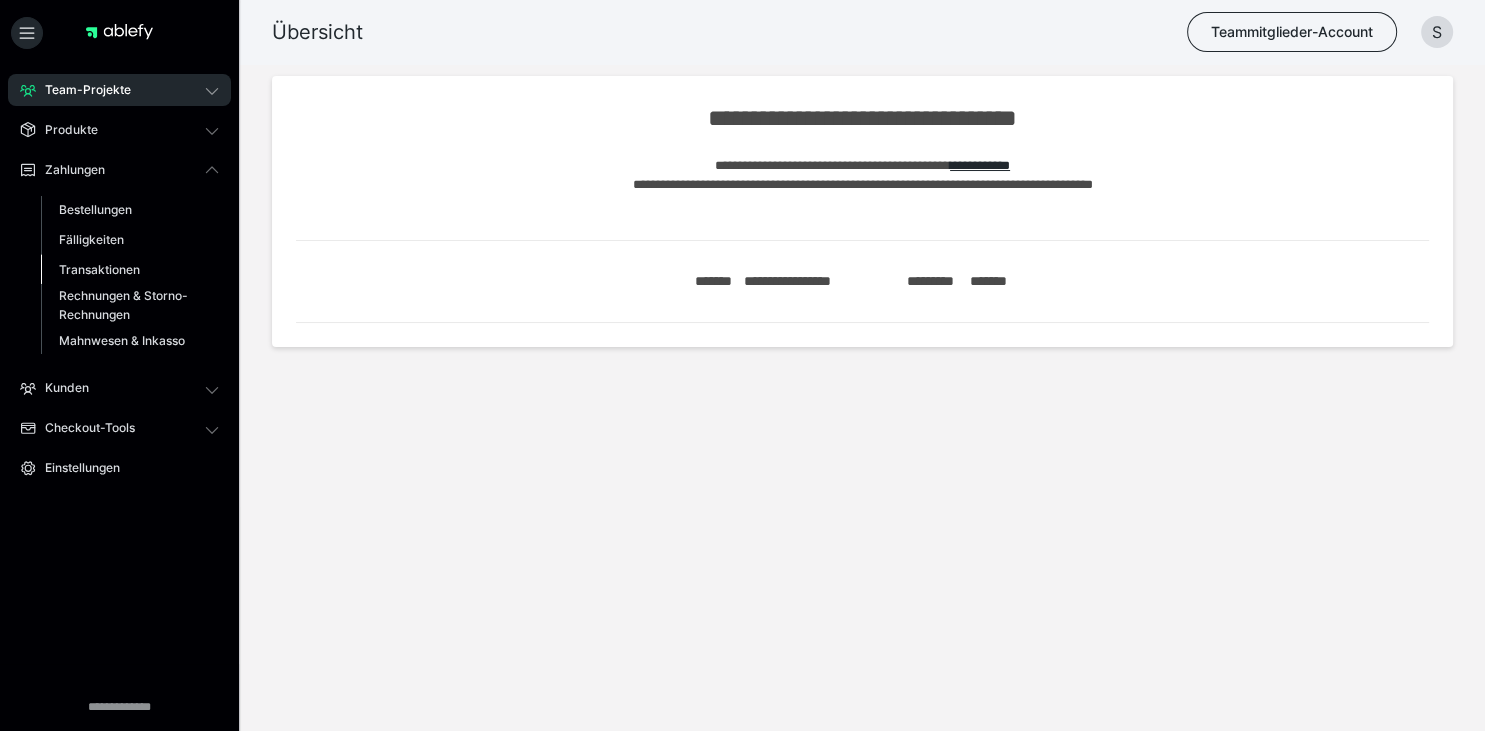 click on "Transaktionen" at bounding box center (99, 269) 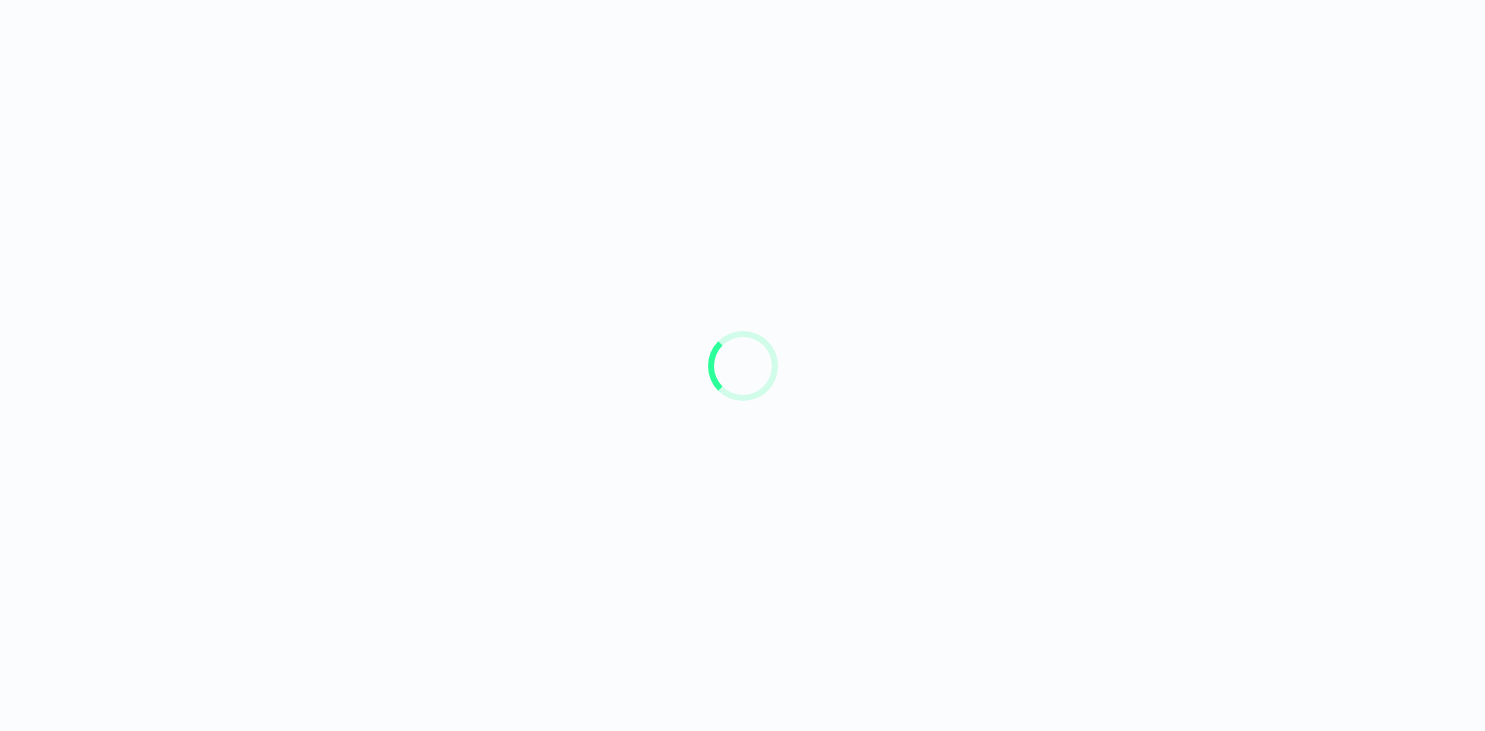 scroll, scrollTop: 0, scrollLeft: 0, axis: both 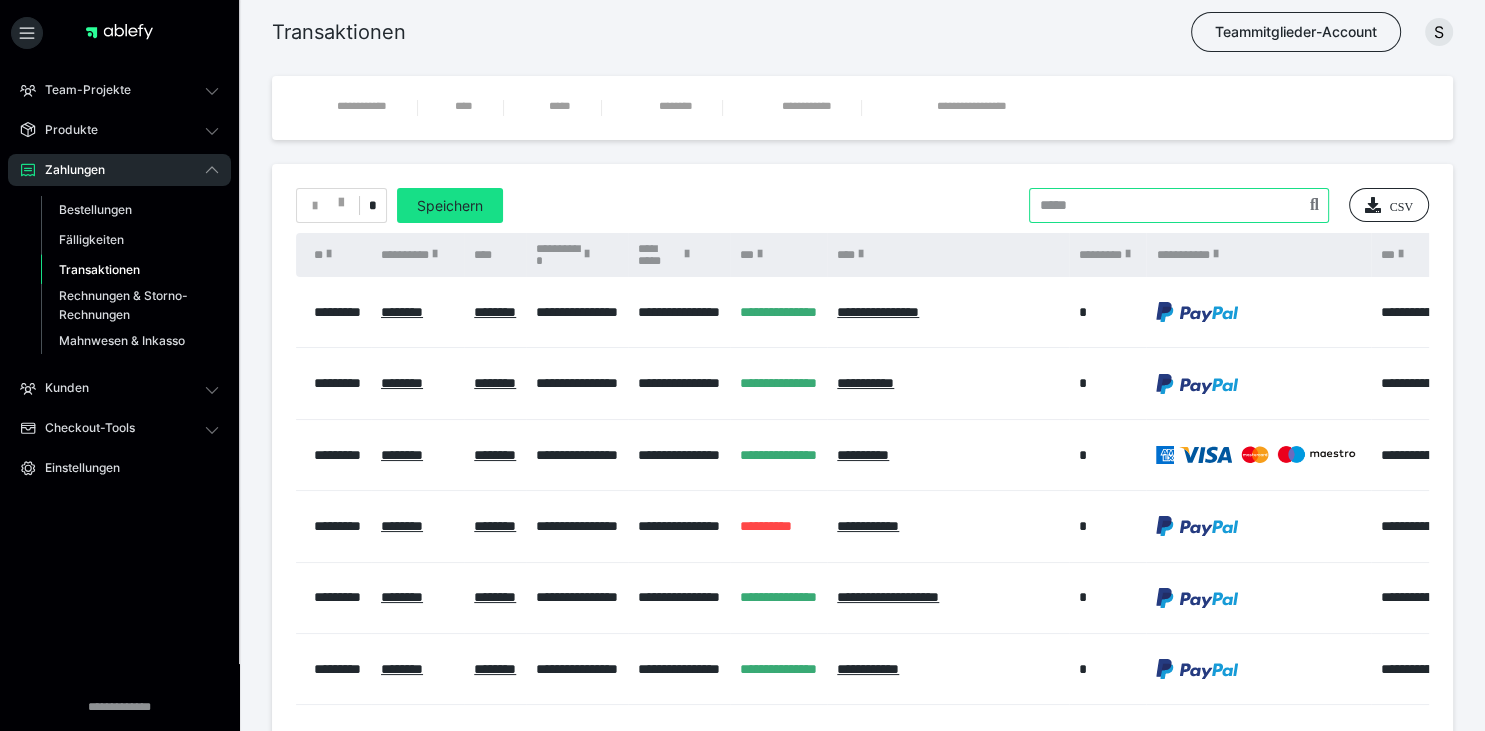 click at bounding box center [1179, 205] 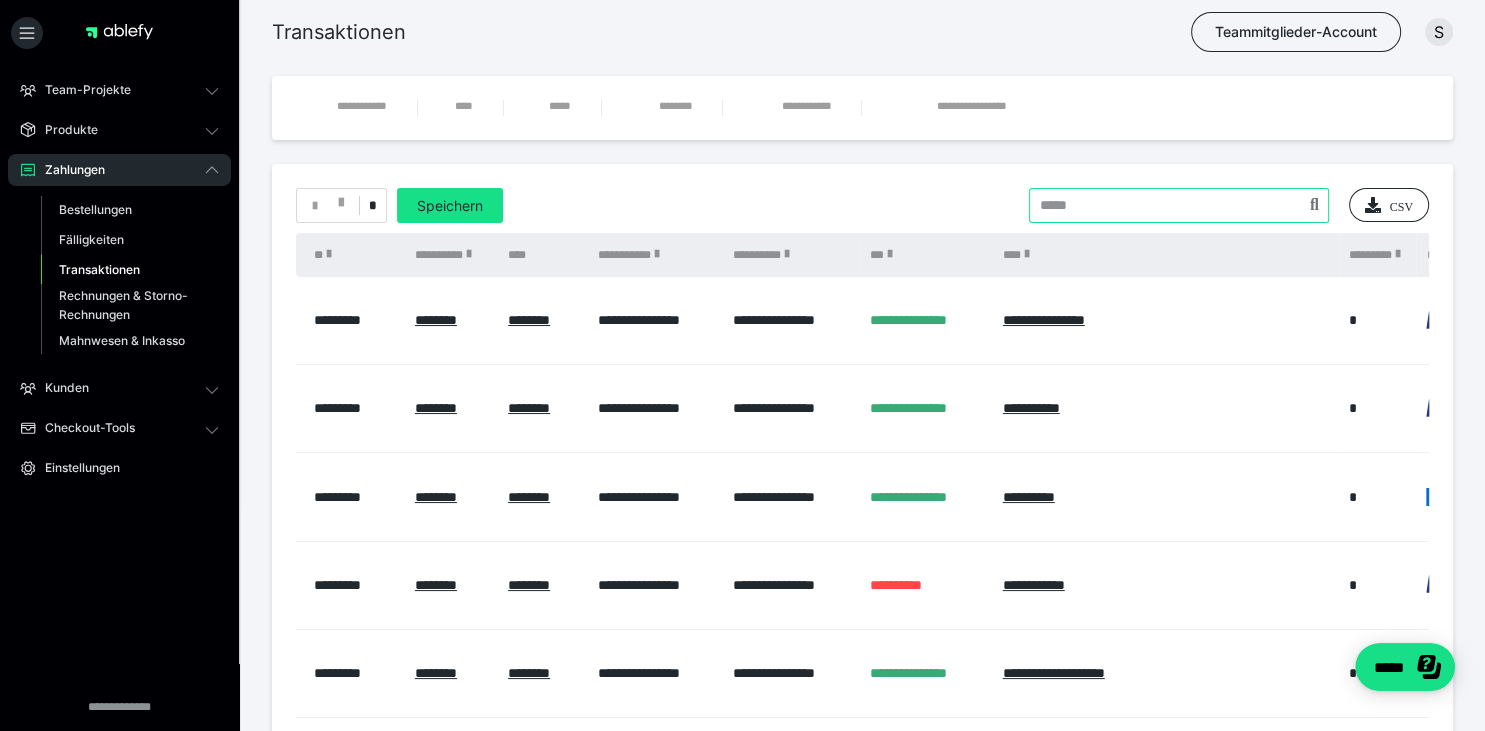 scroll, scrollTop: 0, scrollLeft: 0, axis: both 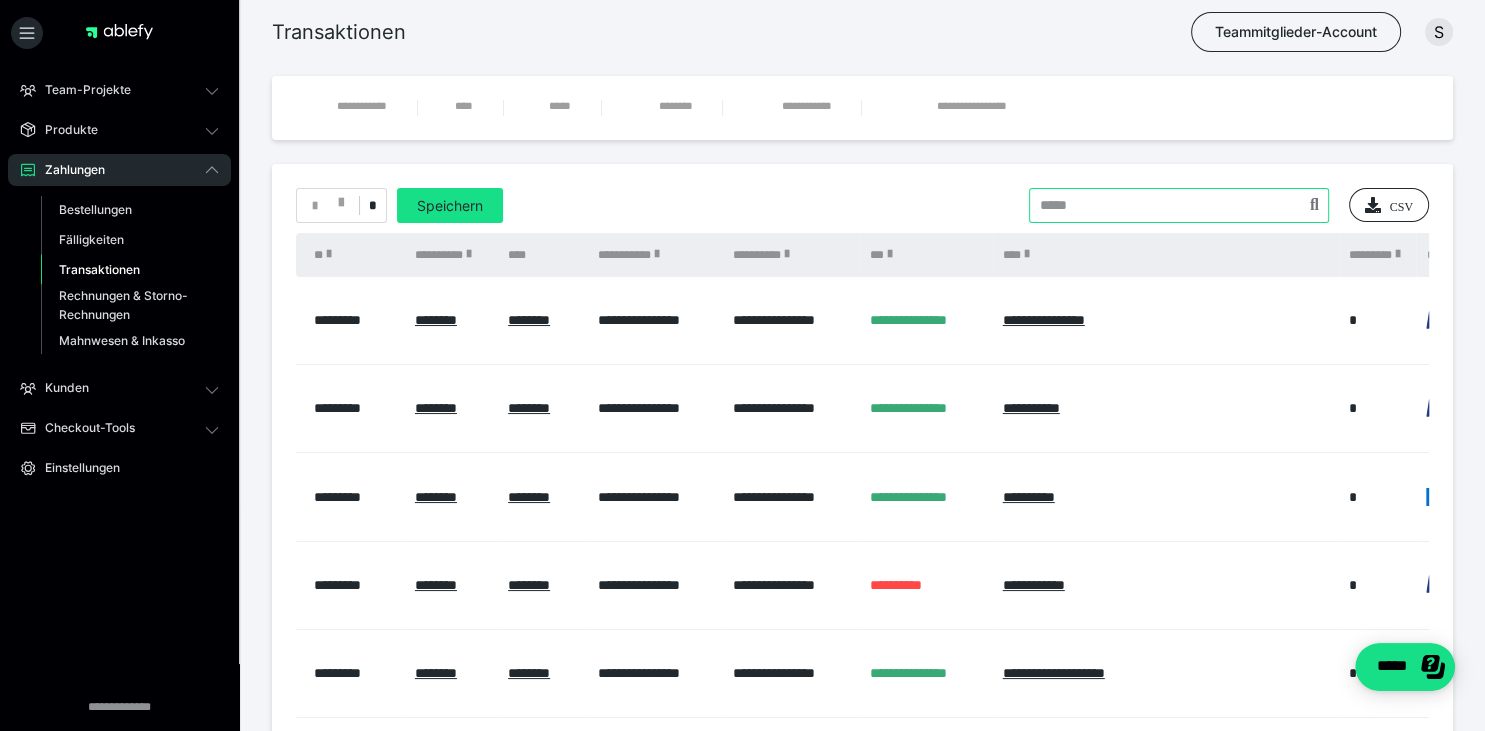 paste on "**********" 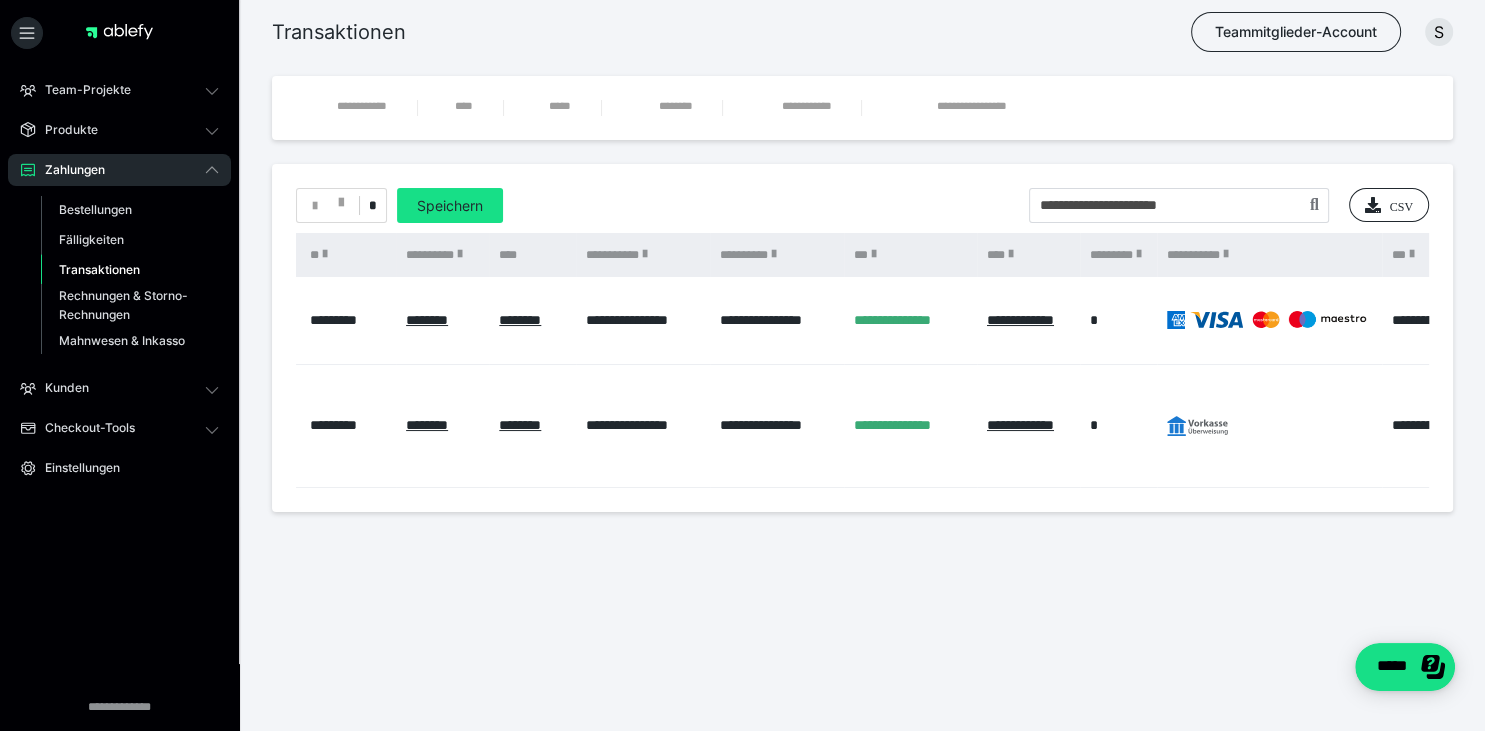 scroll, scrollTop: 0, scrollLeft: 0, axis: both 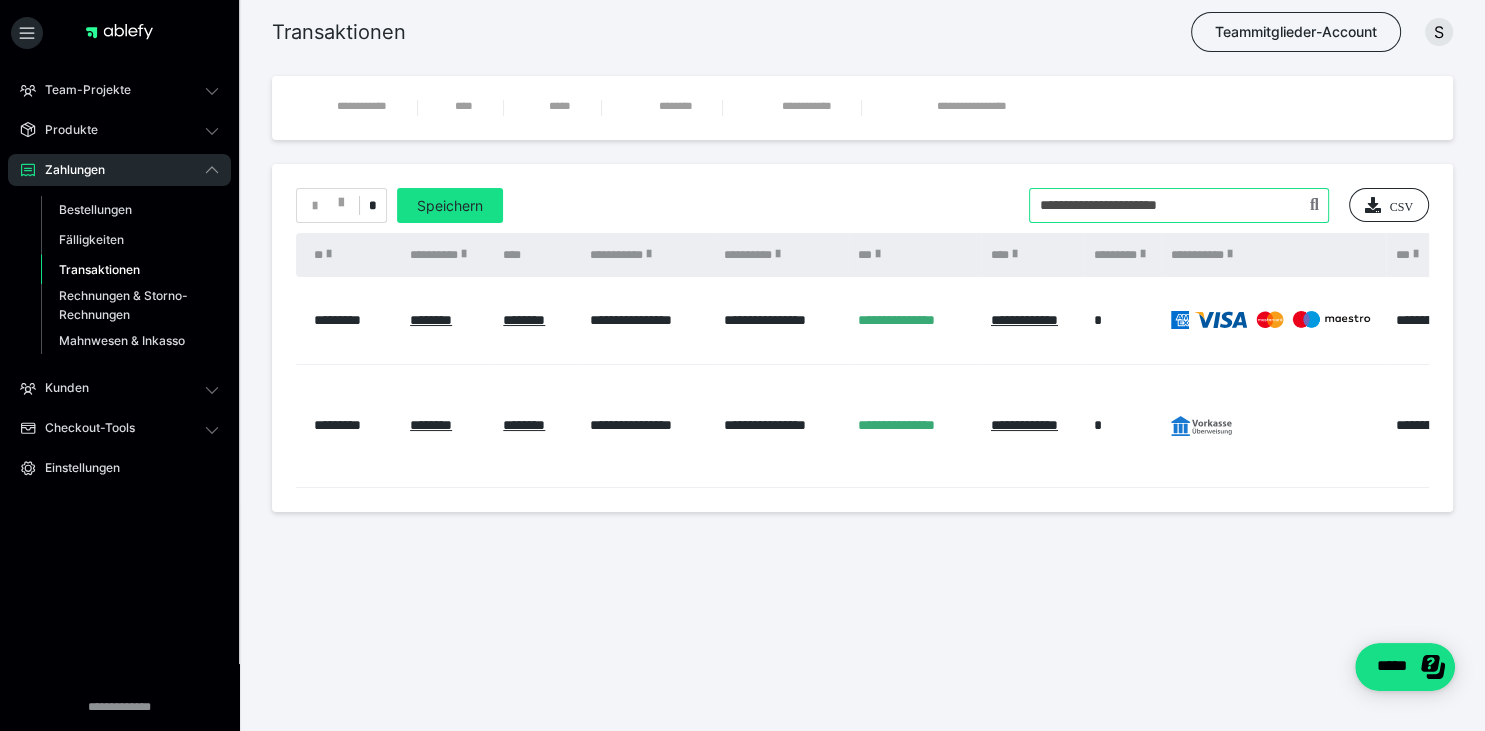 click at bounding box center [1179, 205] 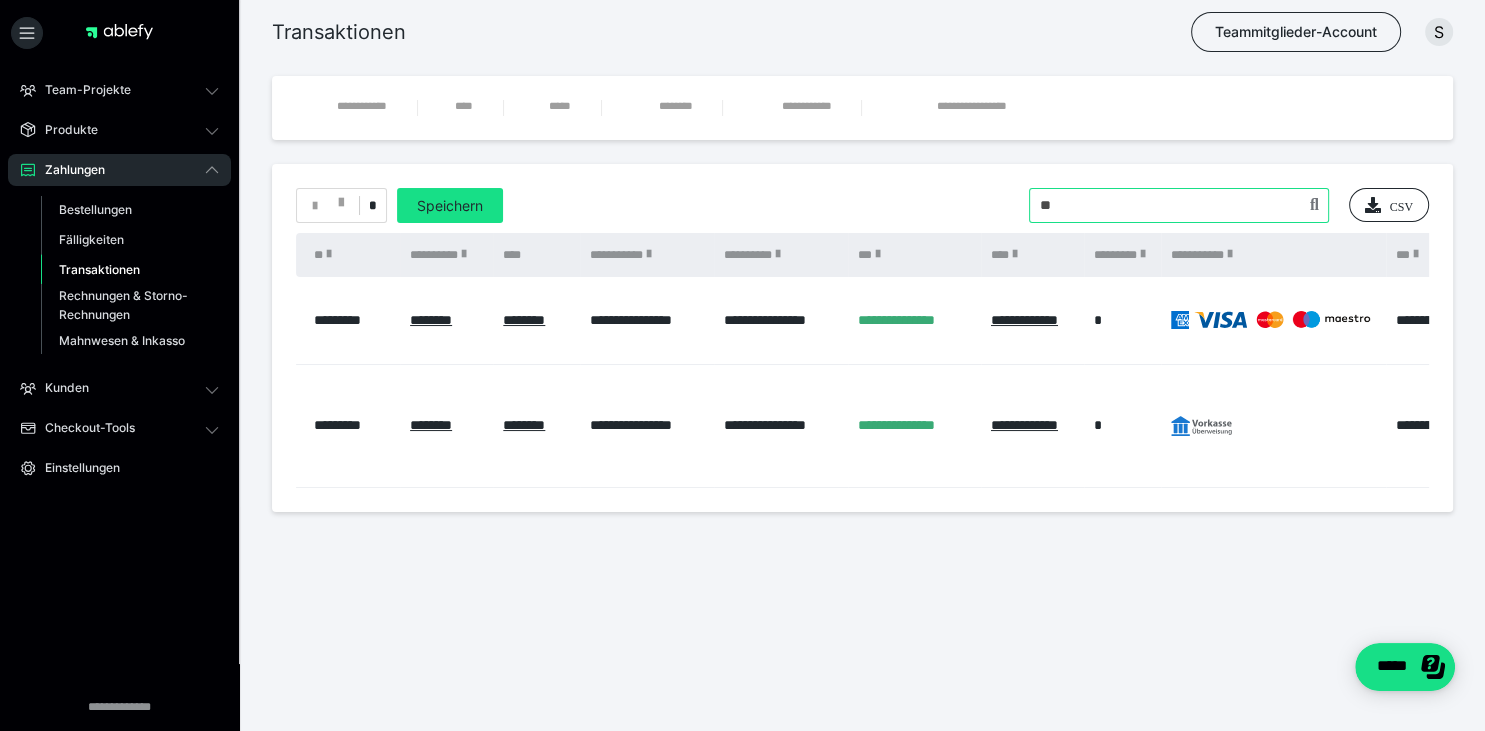 type on "*" 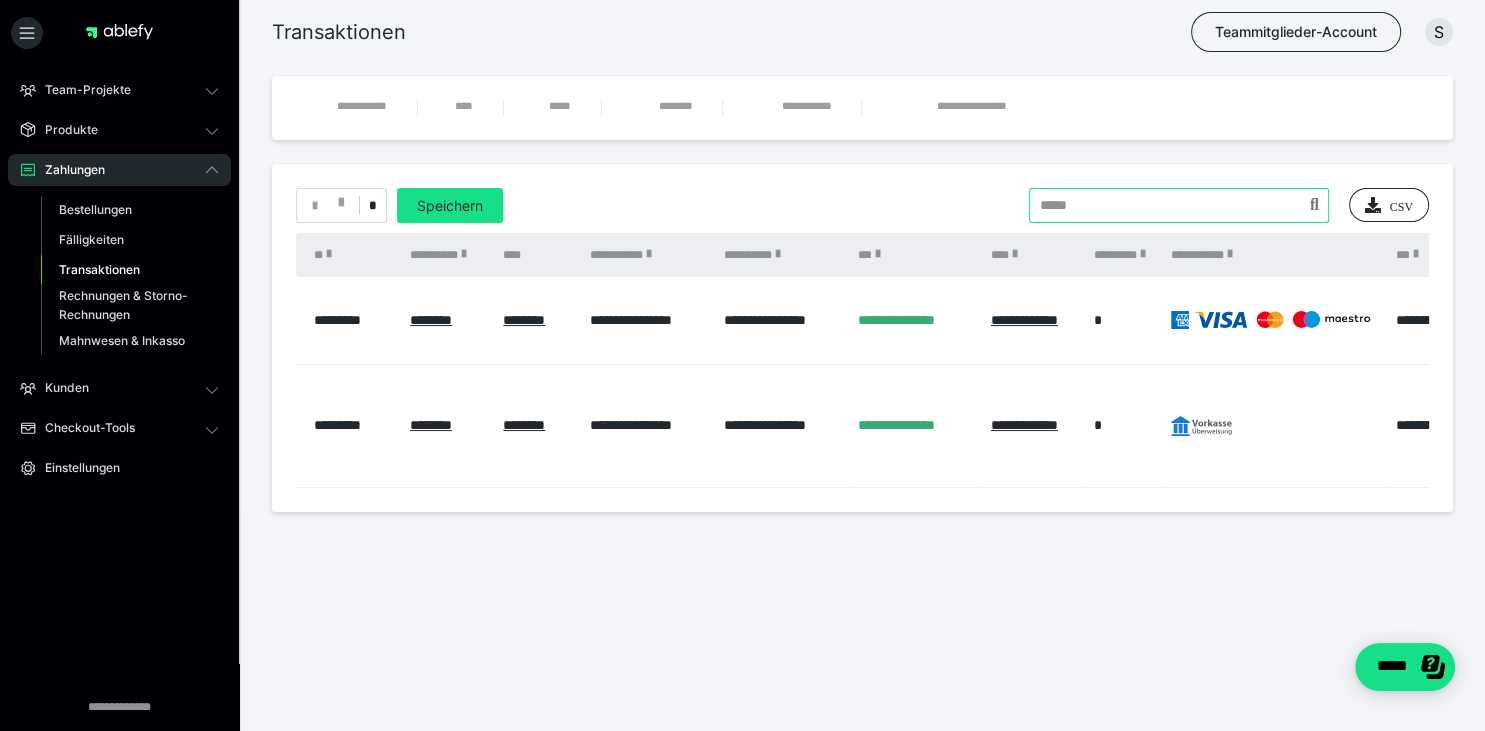 paste on "**********" 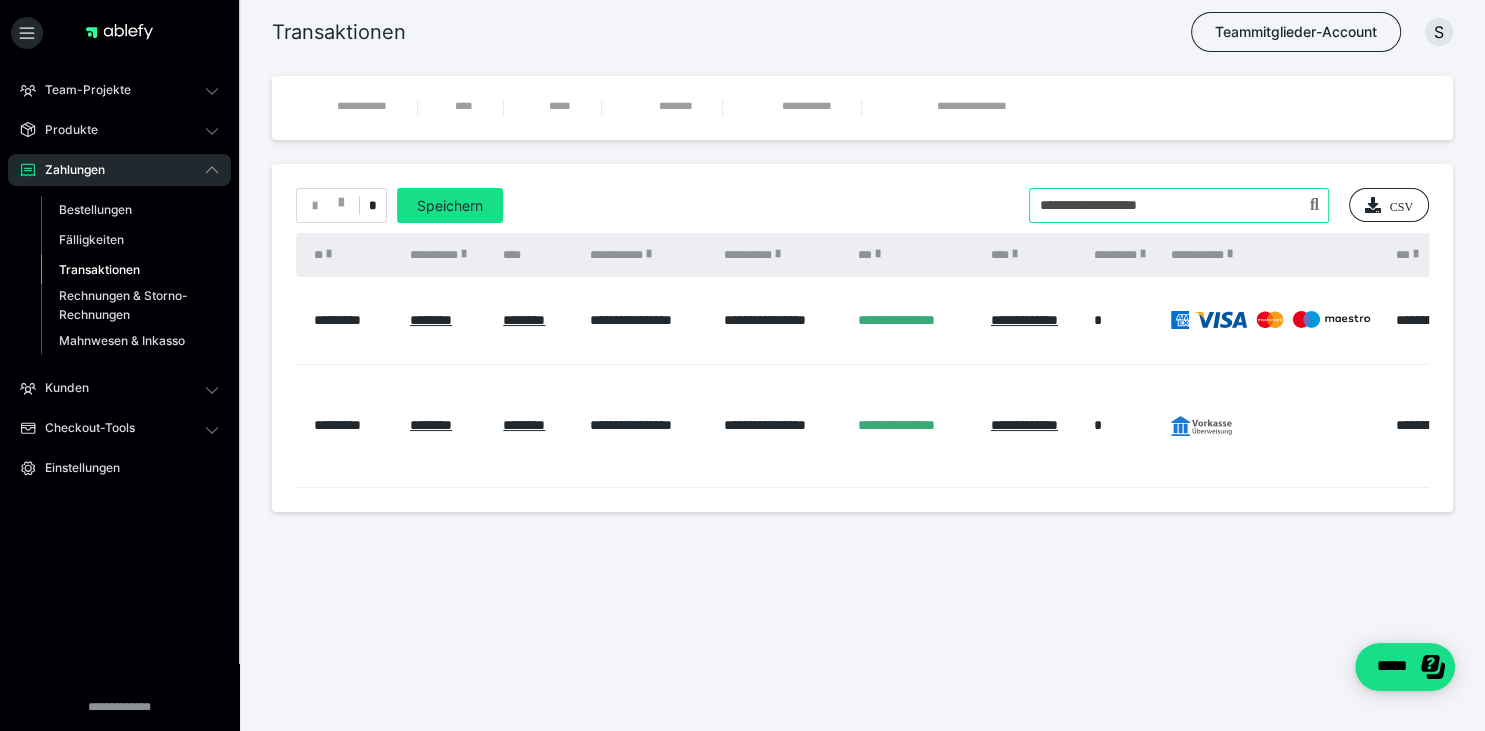 type on "**********" 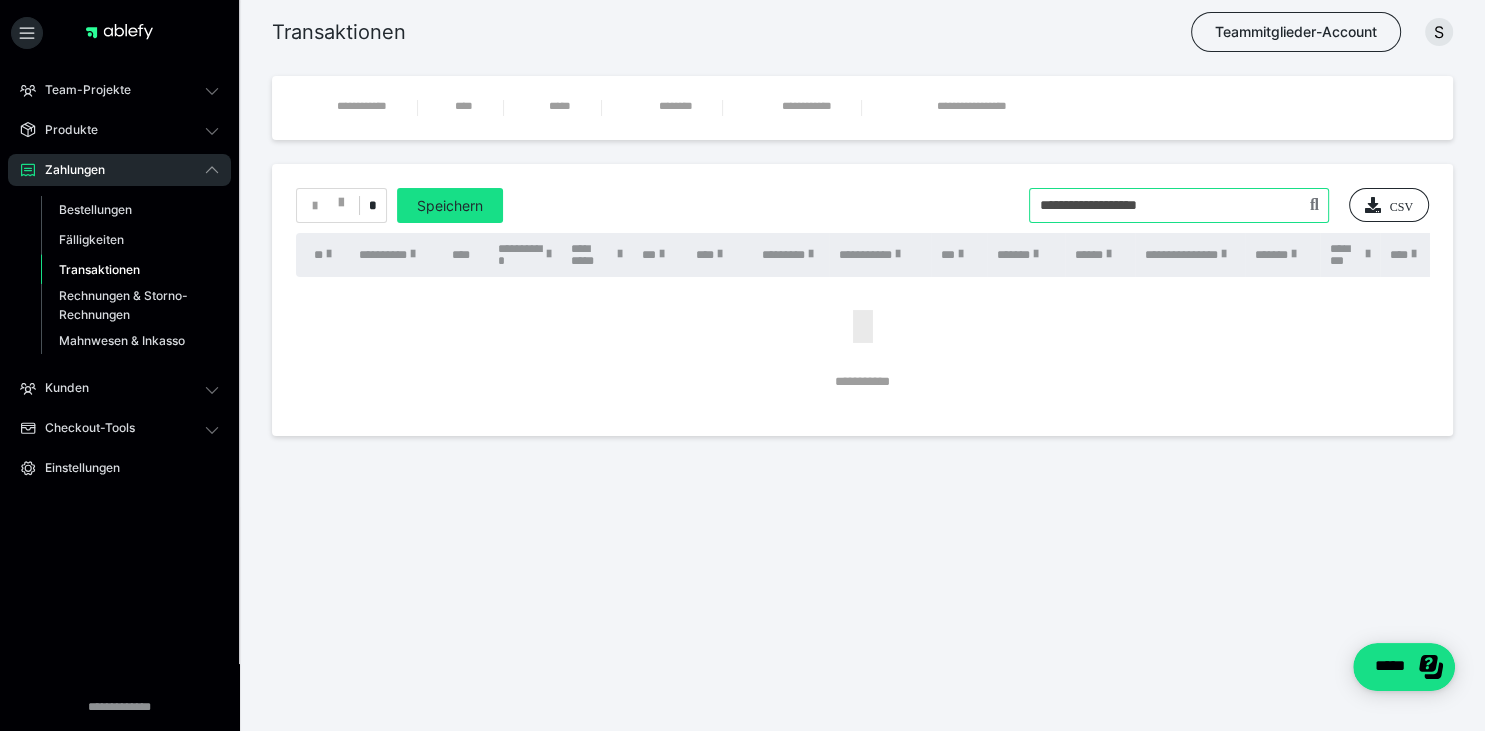 drag, startPoint x: 1219, startPoint y: 194, endPoint x: 968, endPoint y: 206, distance: 251.28668 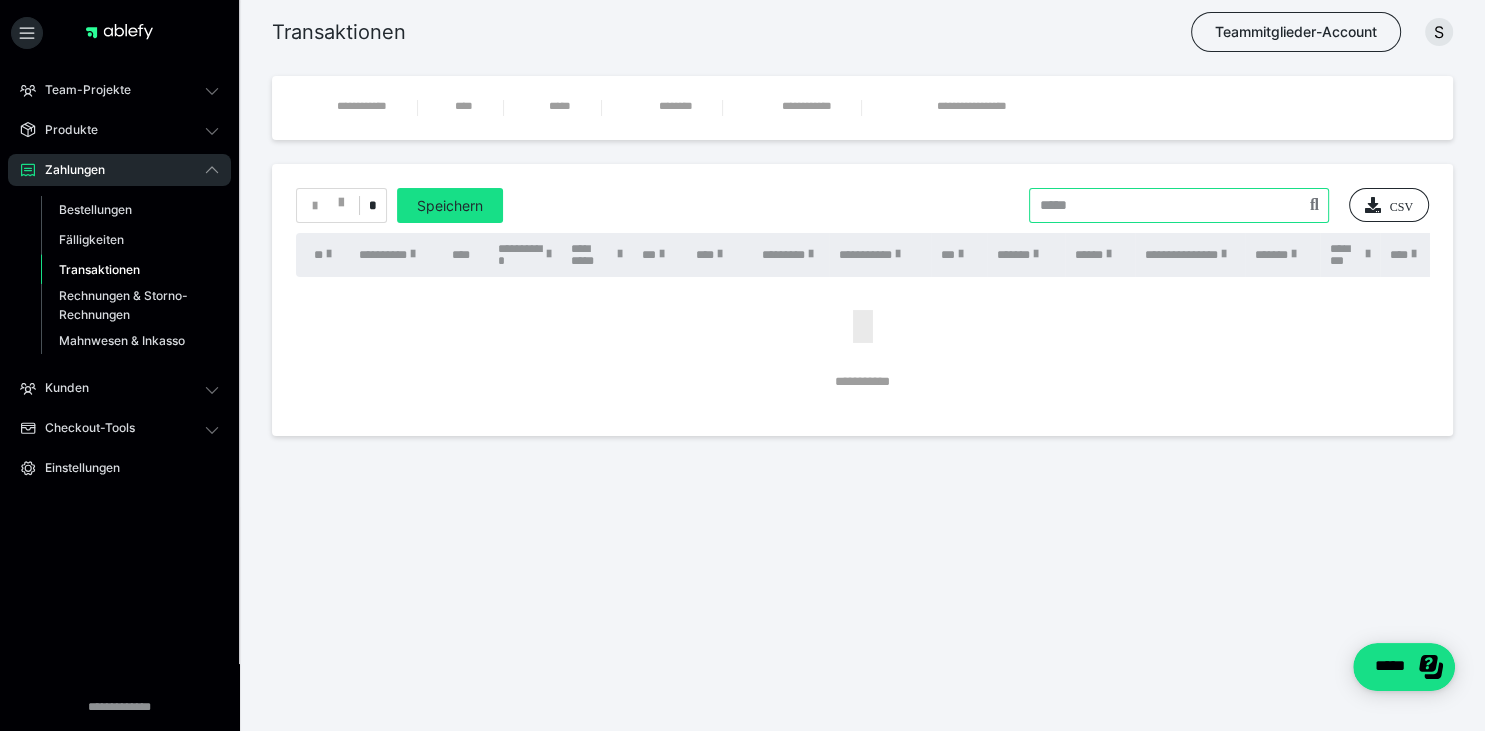 paste on "**********" 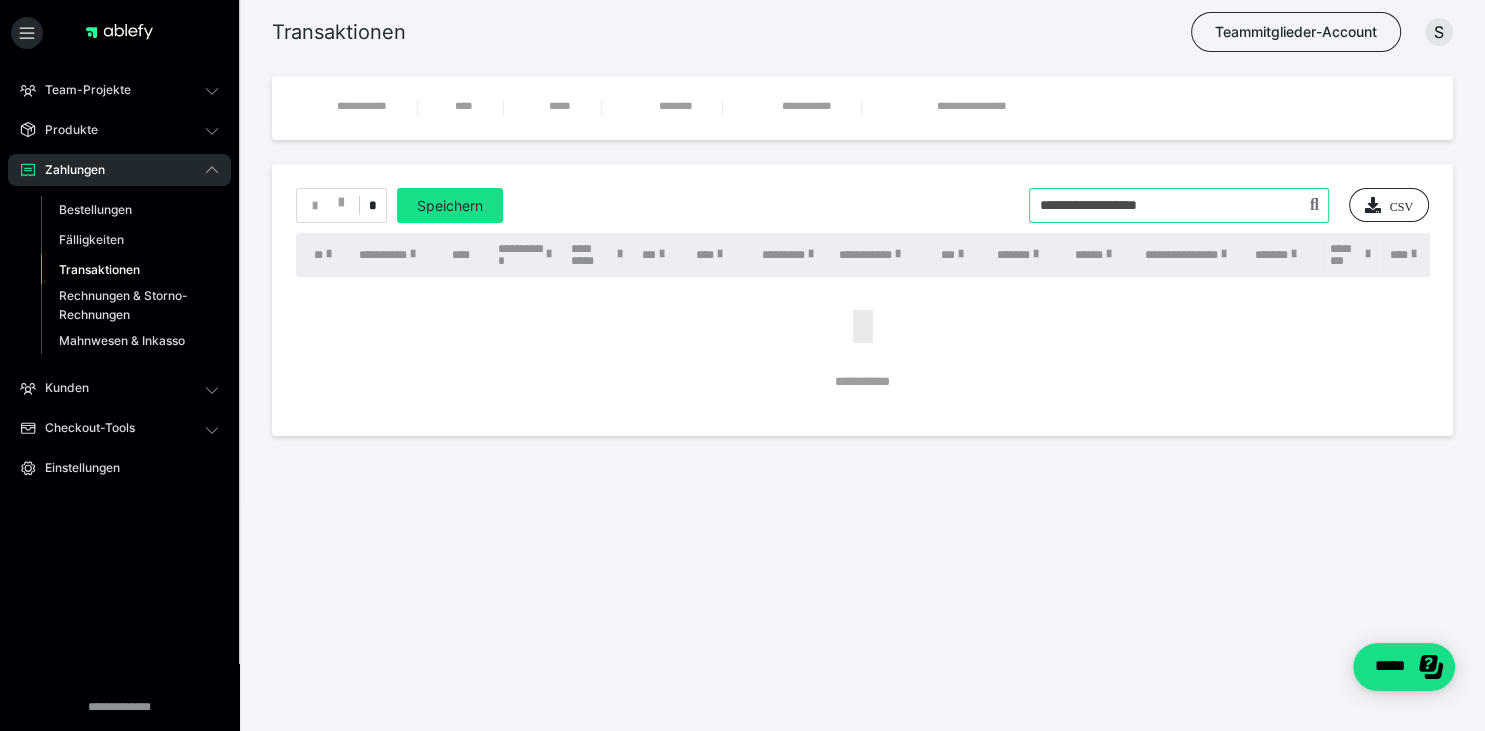click at bounding box center [1179, 205] 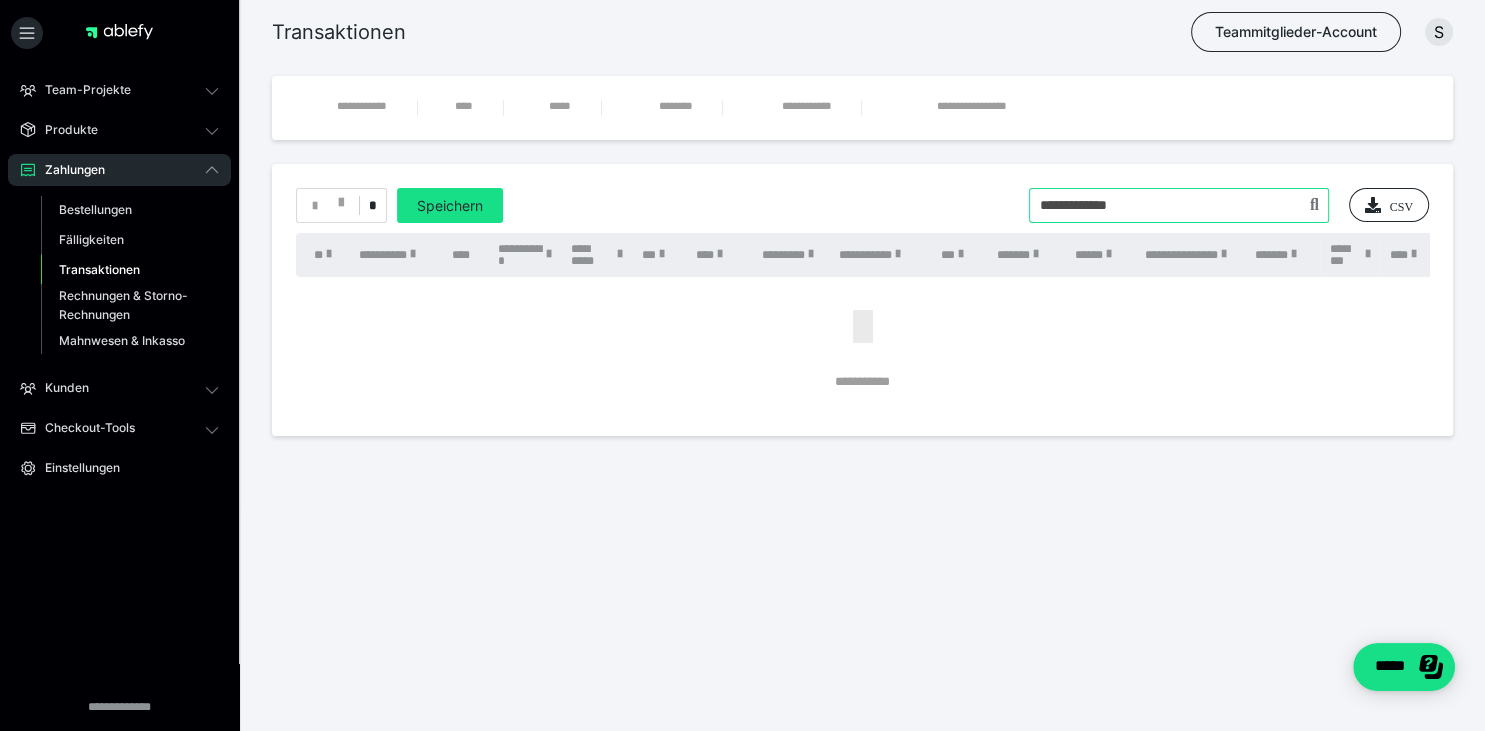 click at bounding box center (1179, 205) 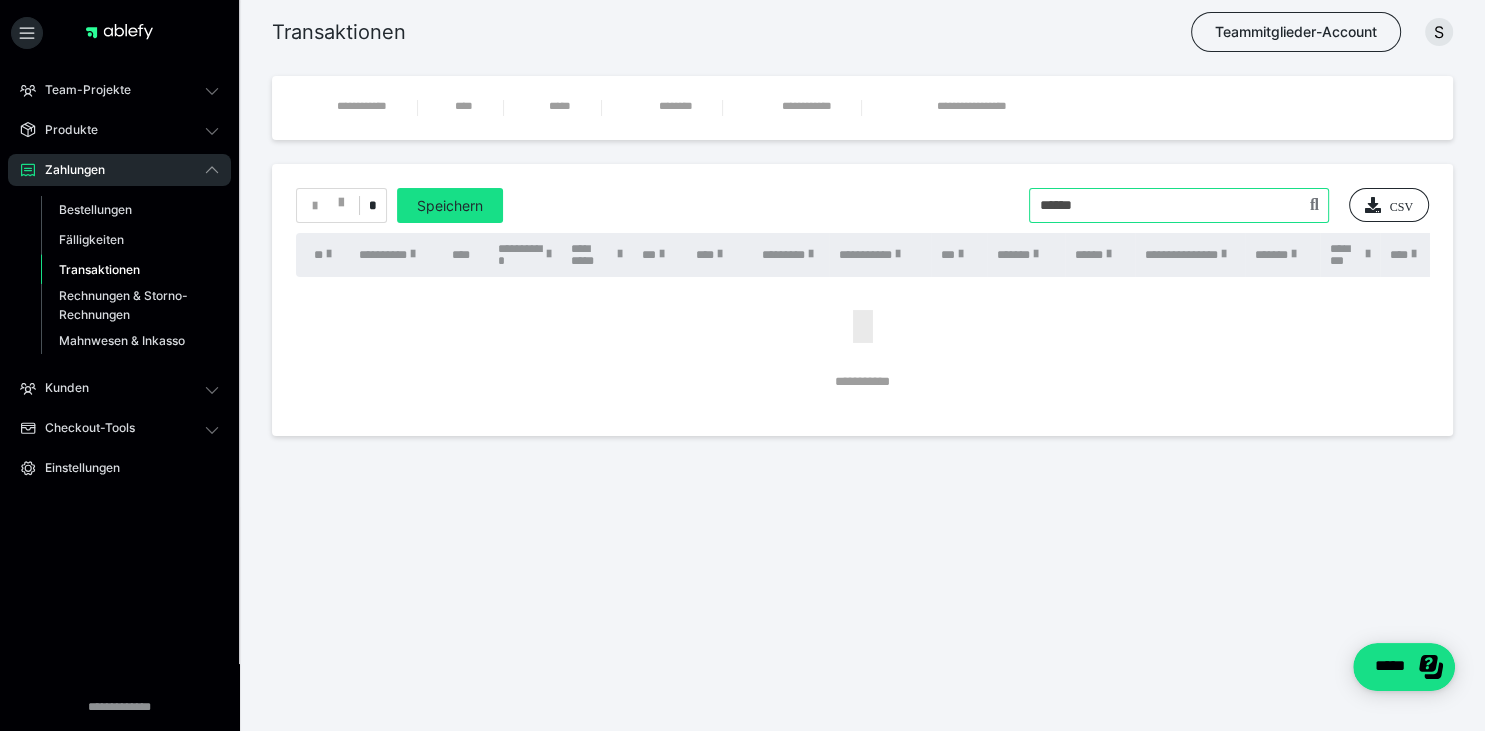 click at bounding box center [1179, 205] 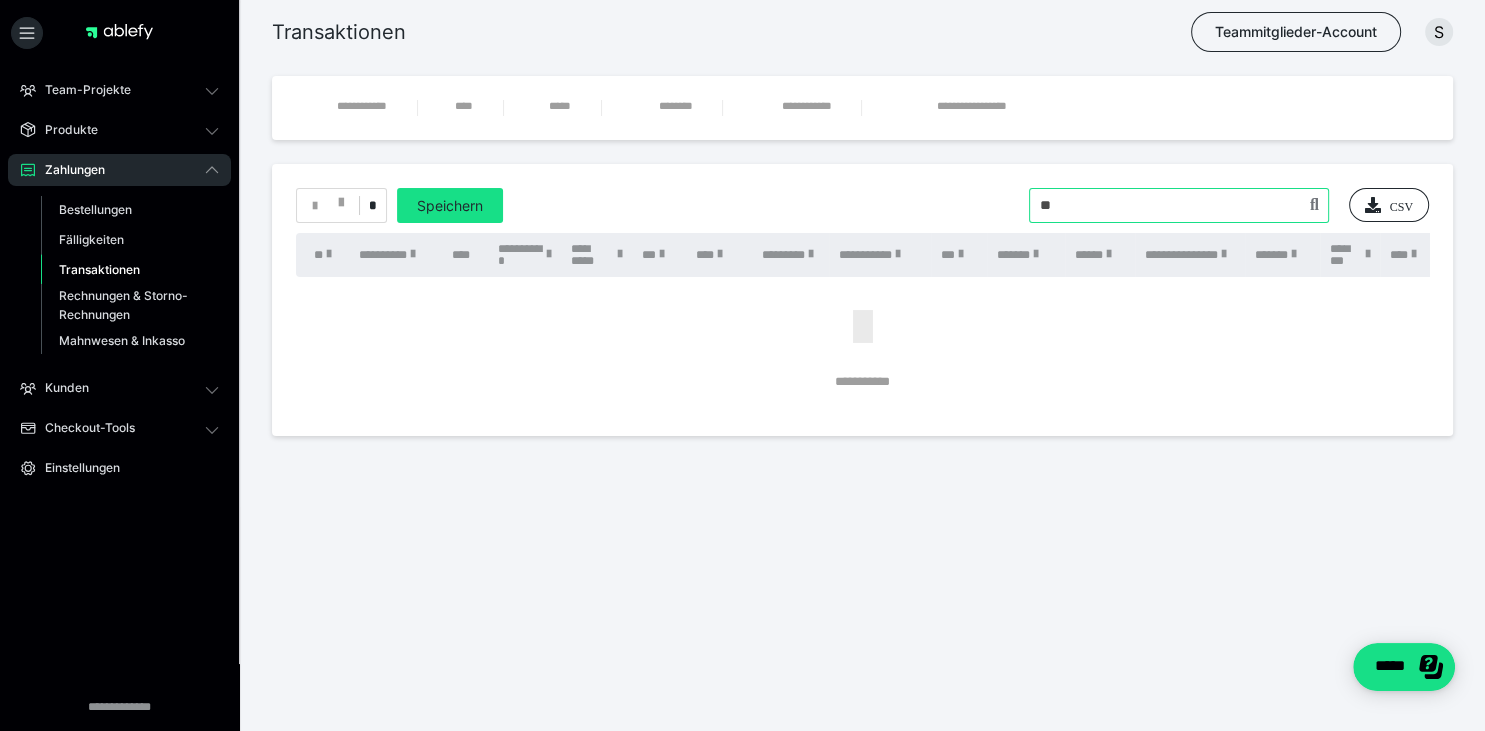type on "*" 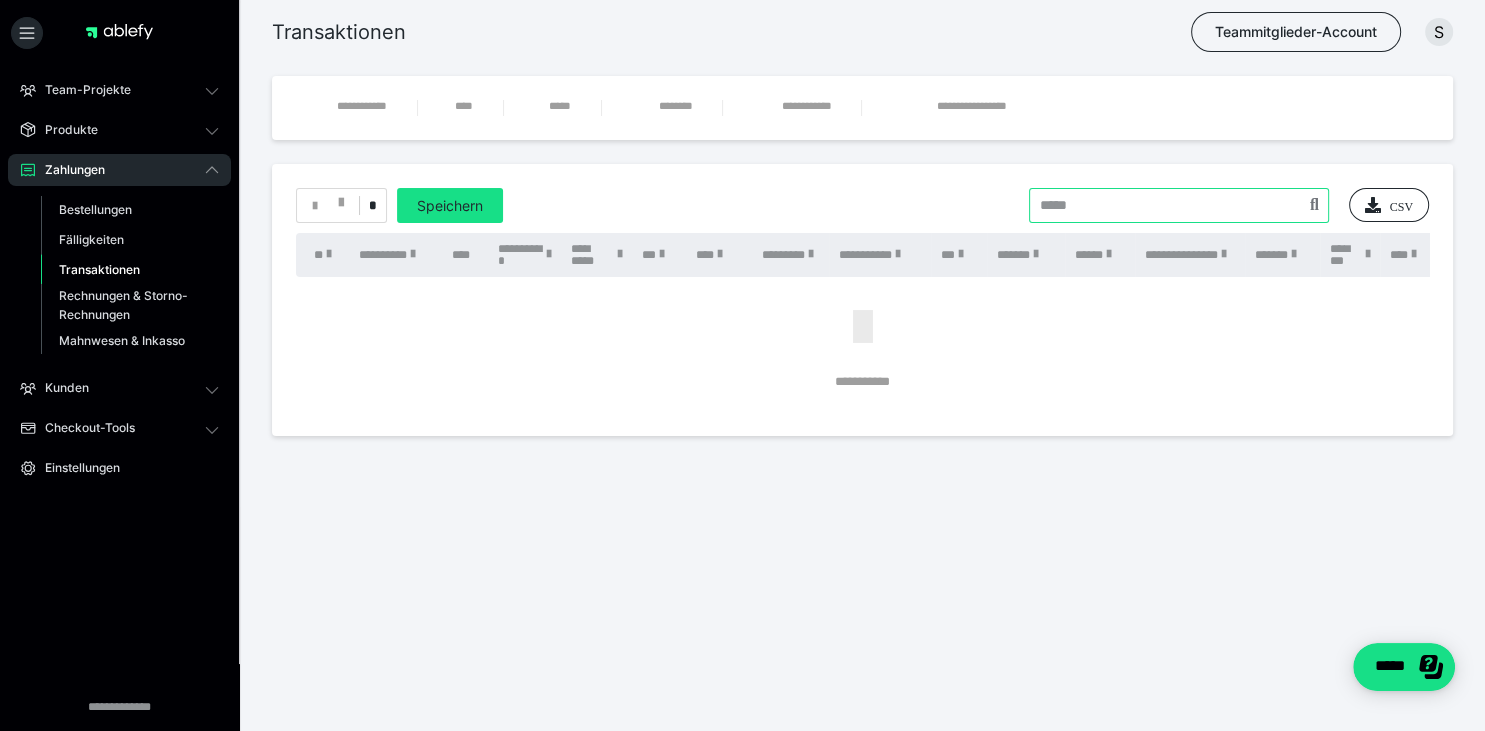 paste on "**********" 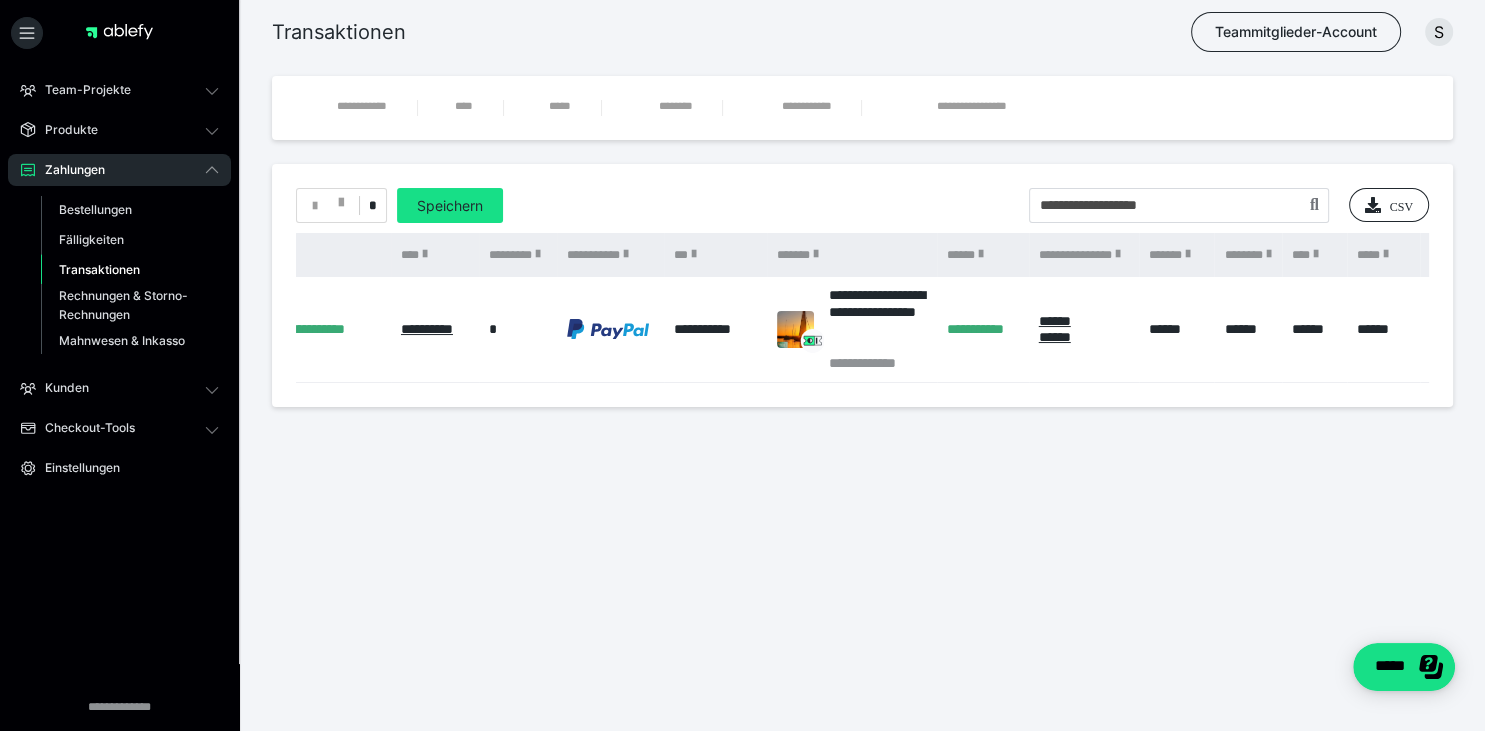 scroll, scrollTop: 0, scrollLeft: 0, axis: both 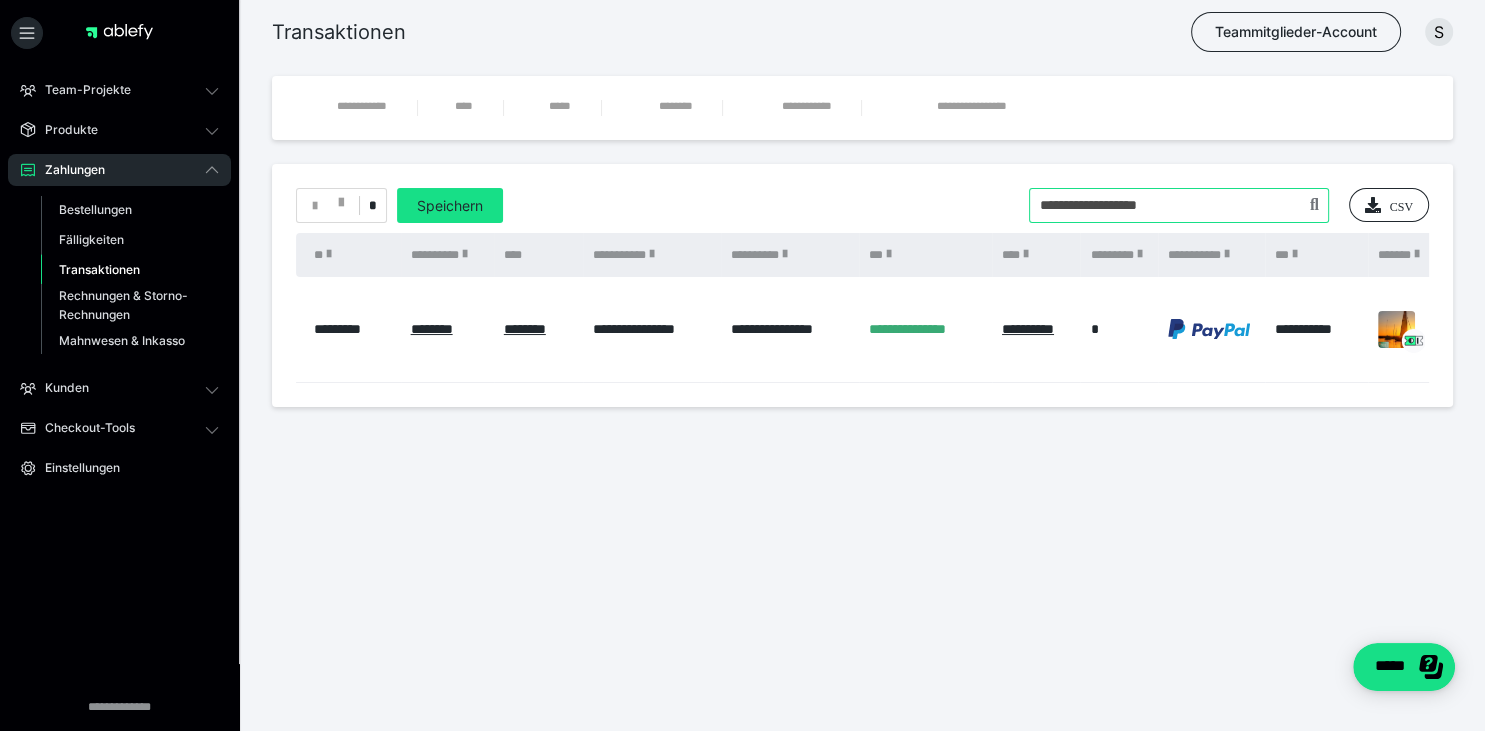 click at bounding box center (1179, 205) 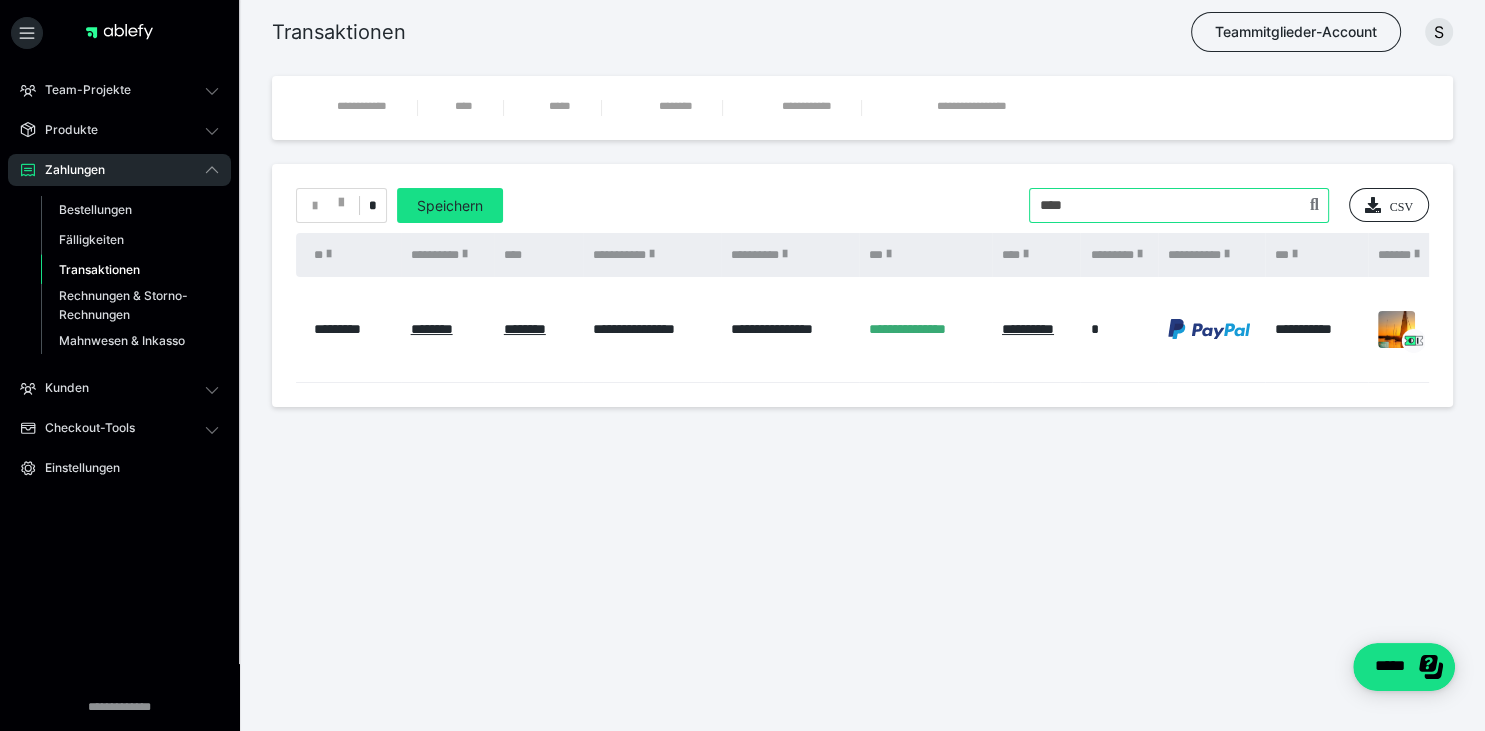 type on "*" 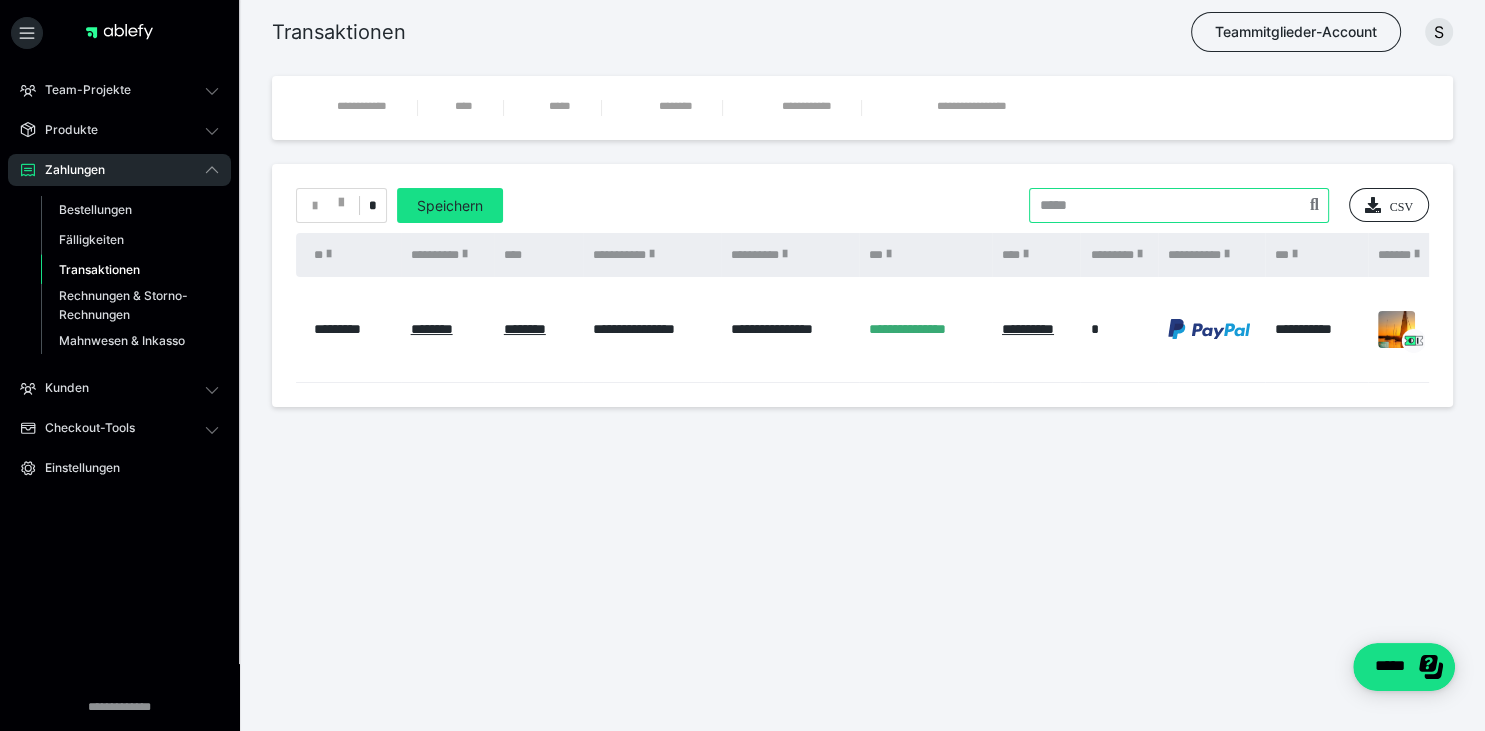 paste on "**********" 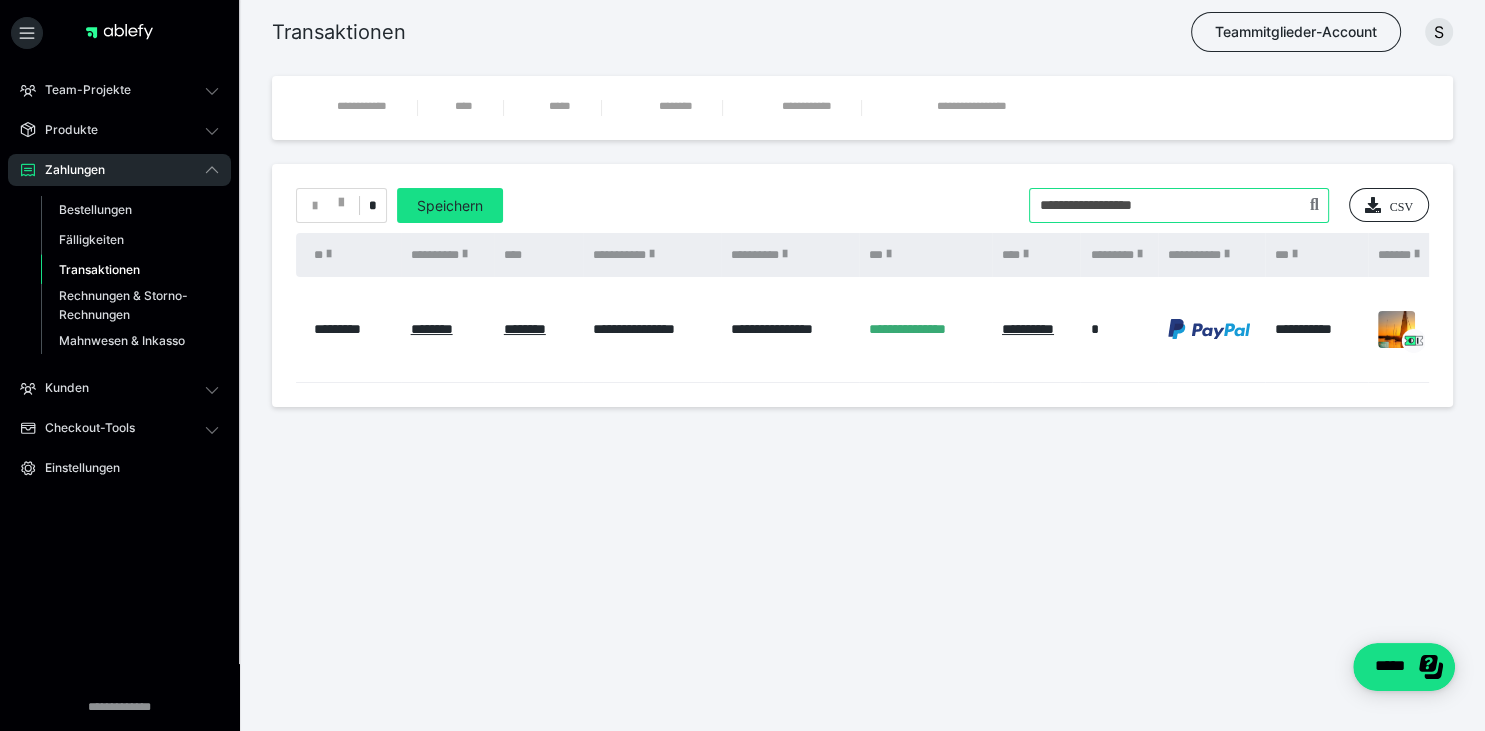 type on "**********" 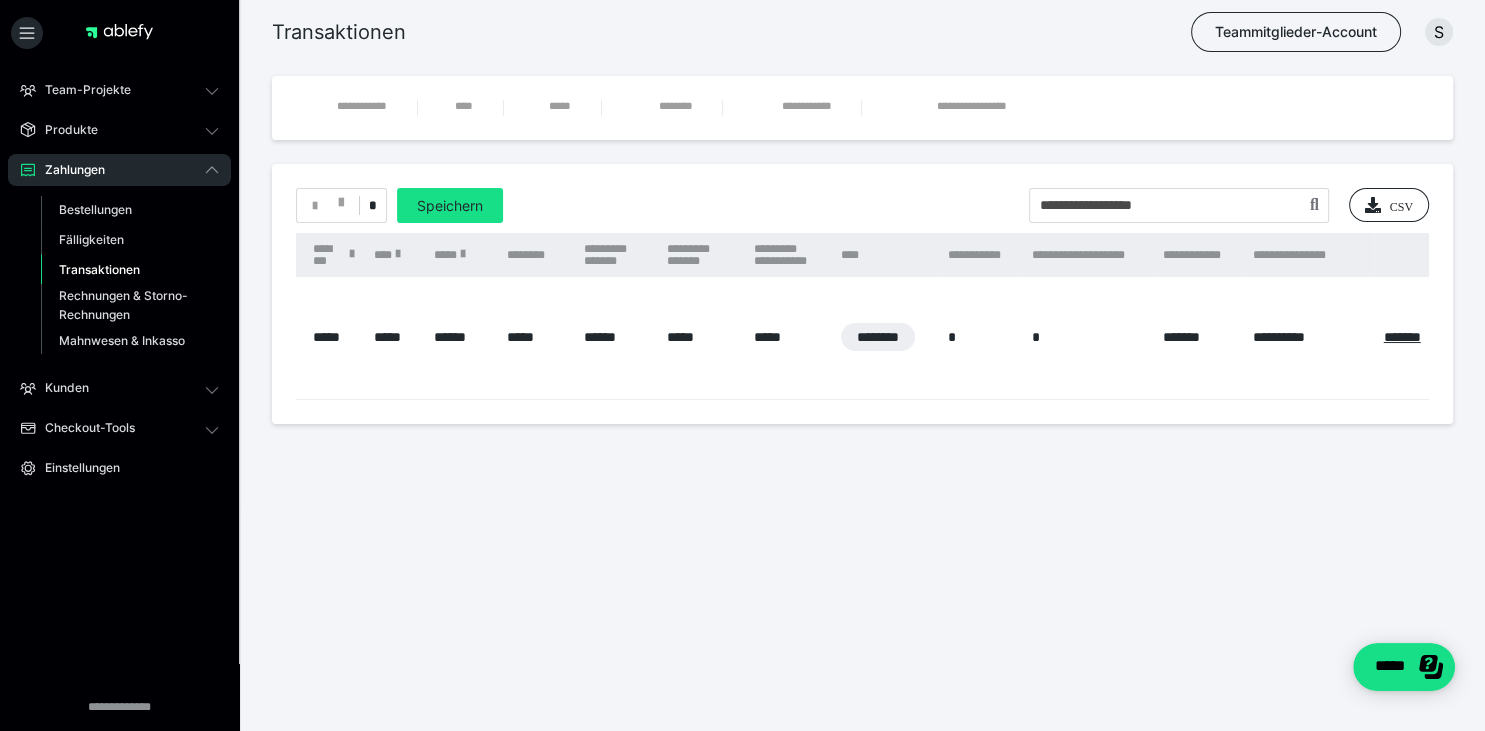 scroll, scrollTop: 0, scrollLeft: 1567, axis: horizontal 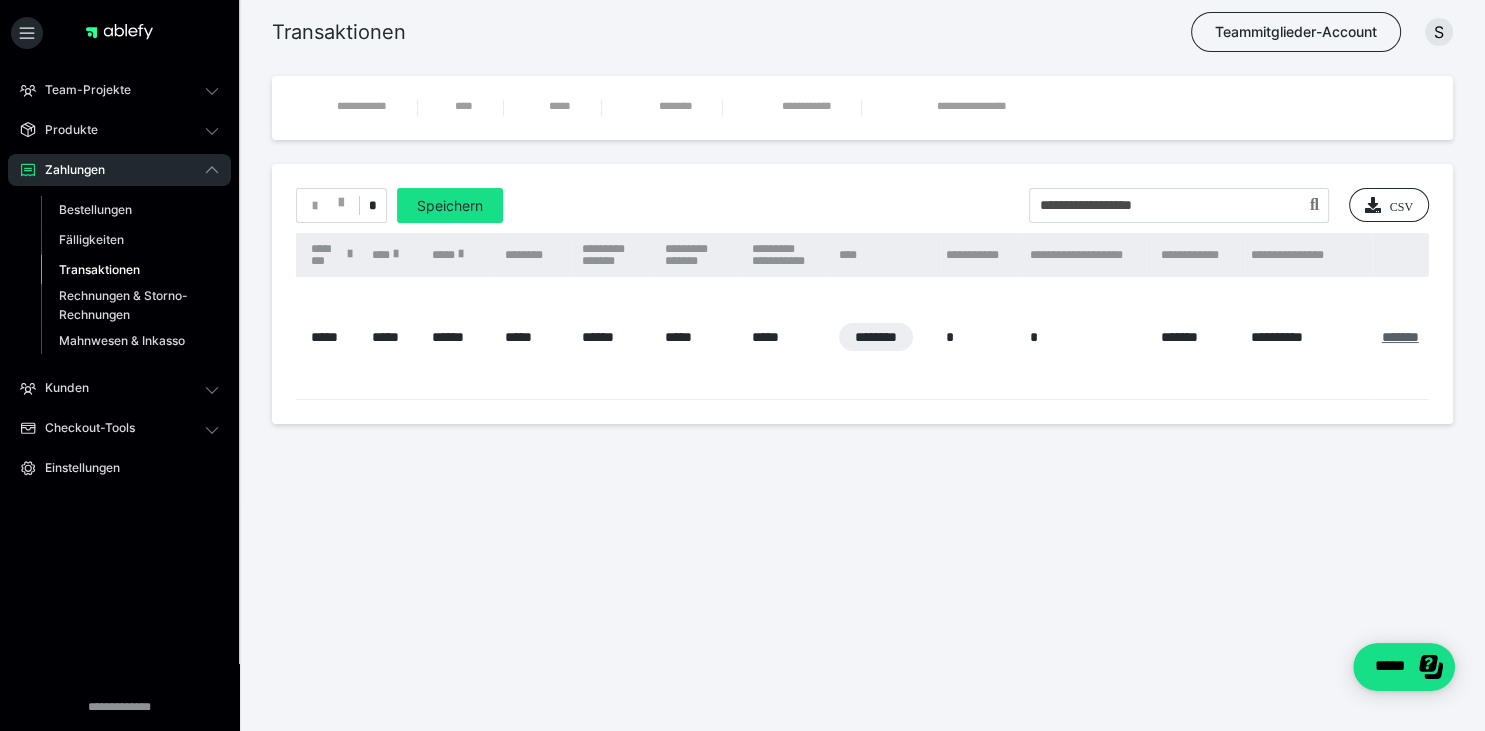 click on "*******" at bounding box center (1400, 337) 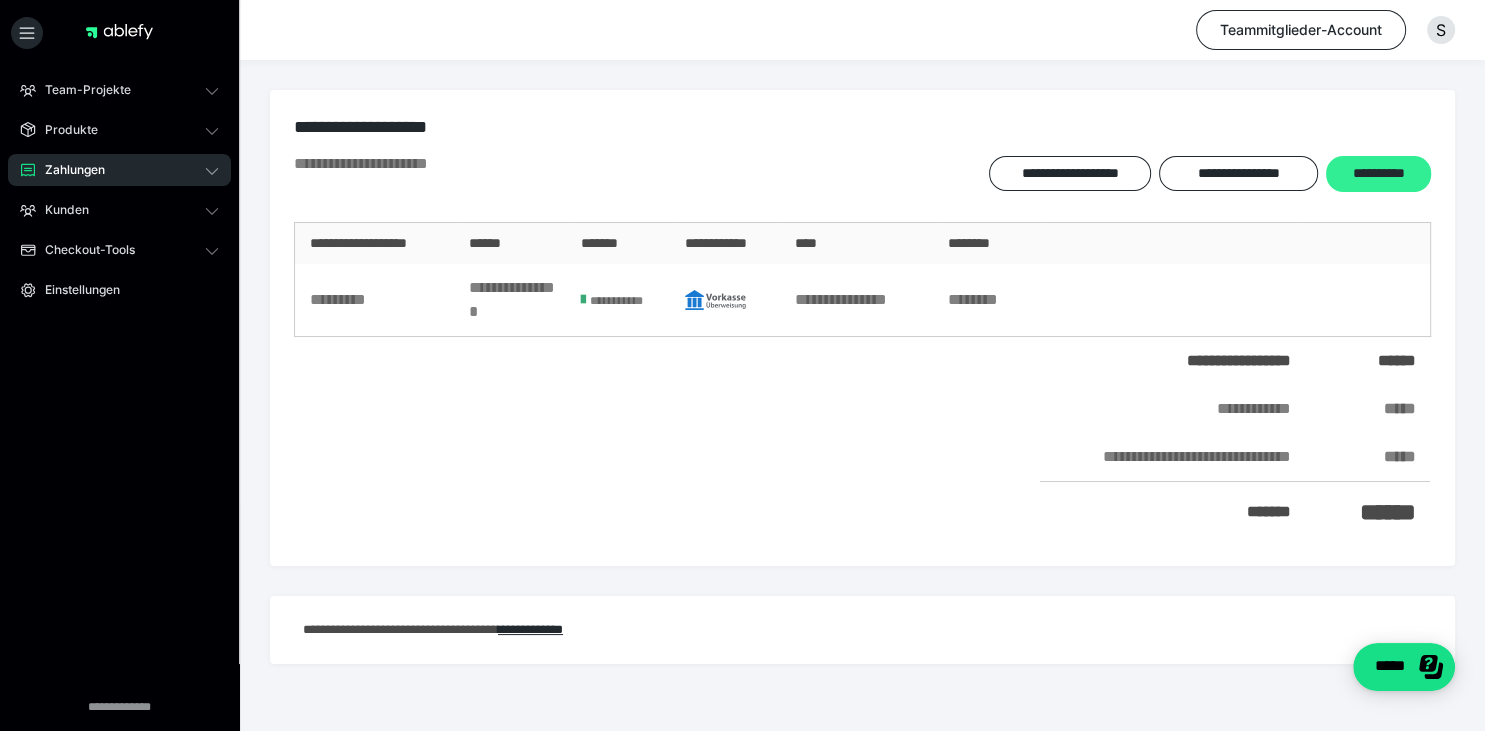 click on "**********" at bounding box center [1378, 174] 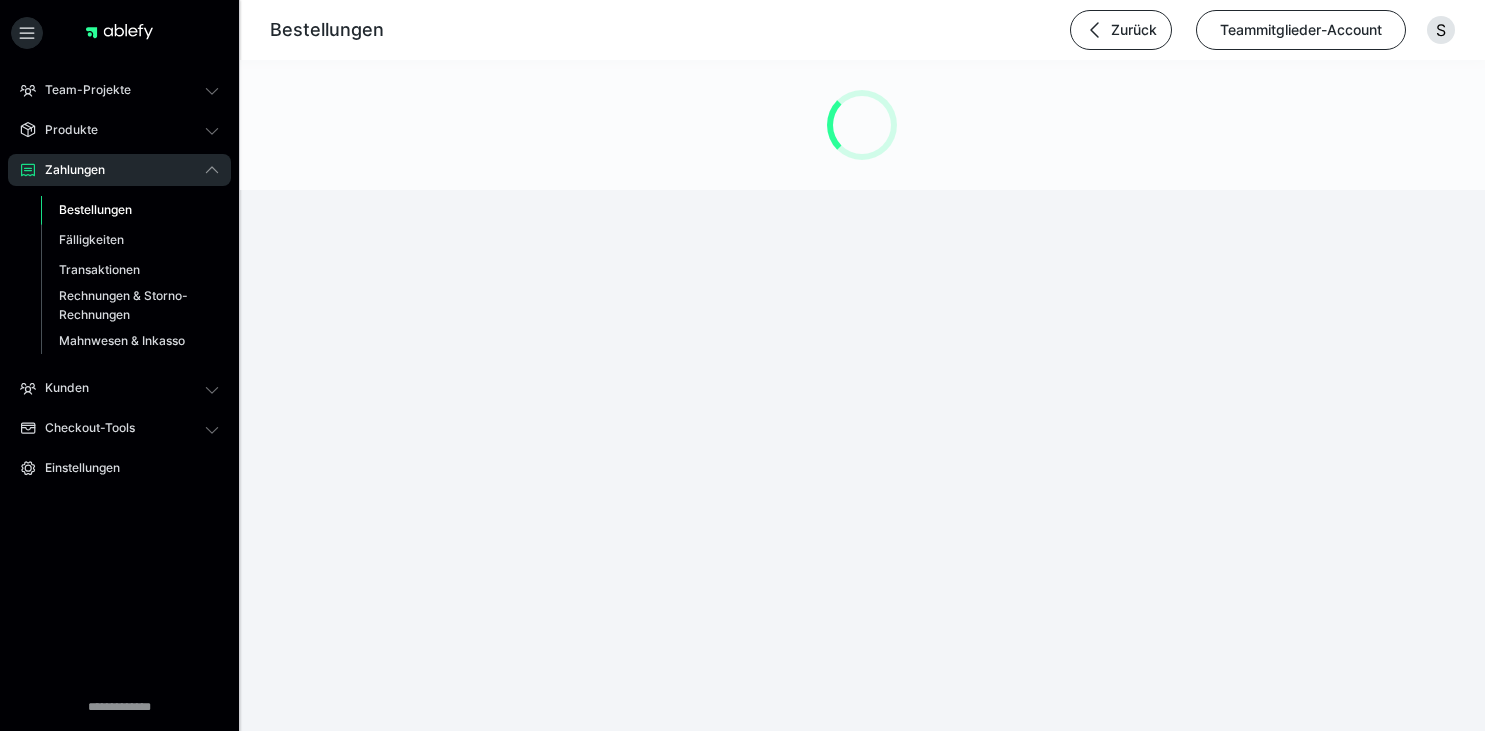 scroll, scrollTop: 0, scrollLeft: 0, axis: both 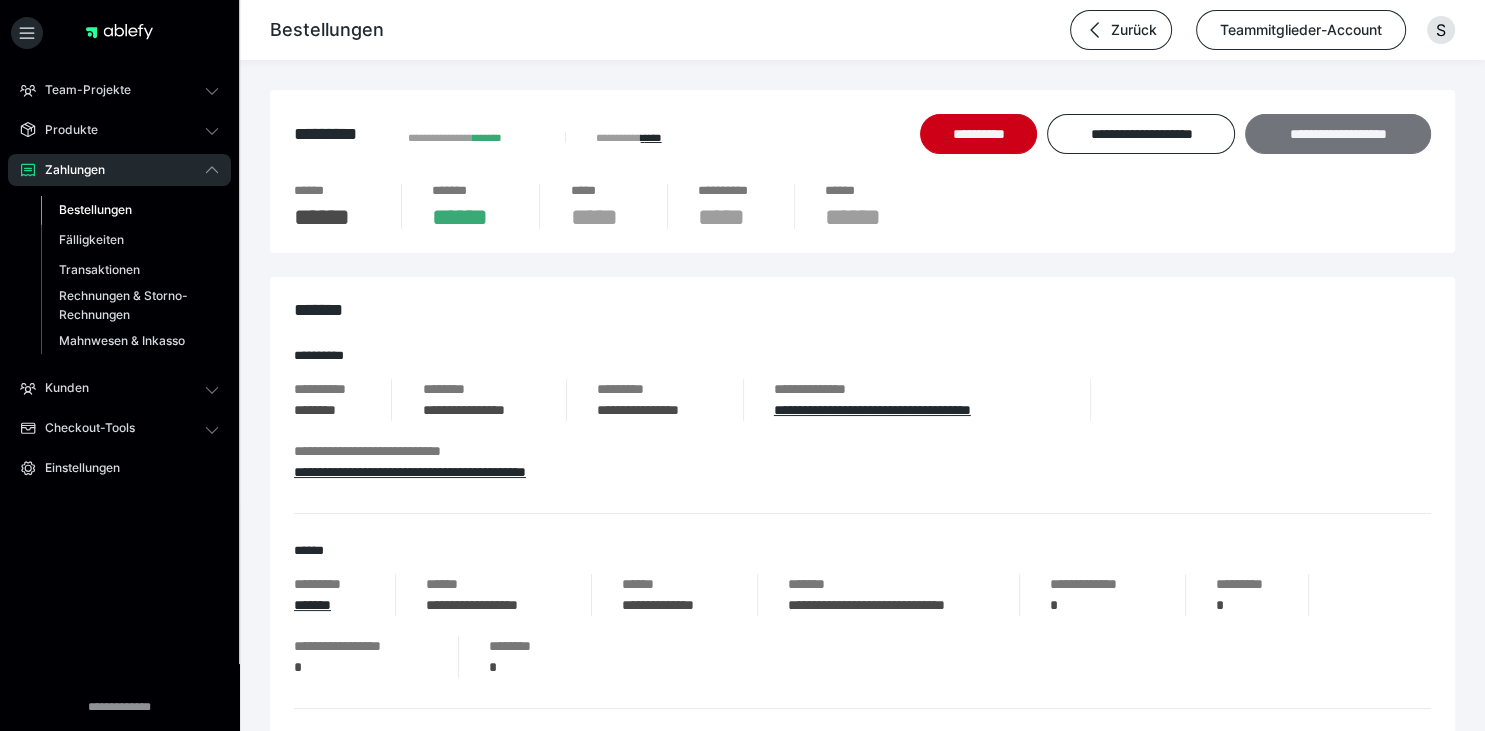 click on "**********" at bounding box center [1337, 134] 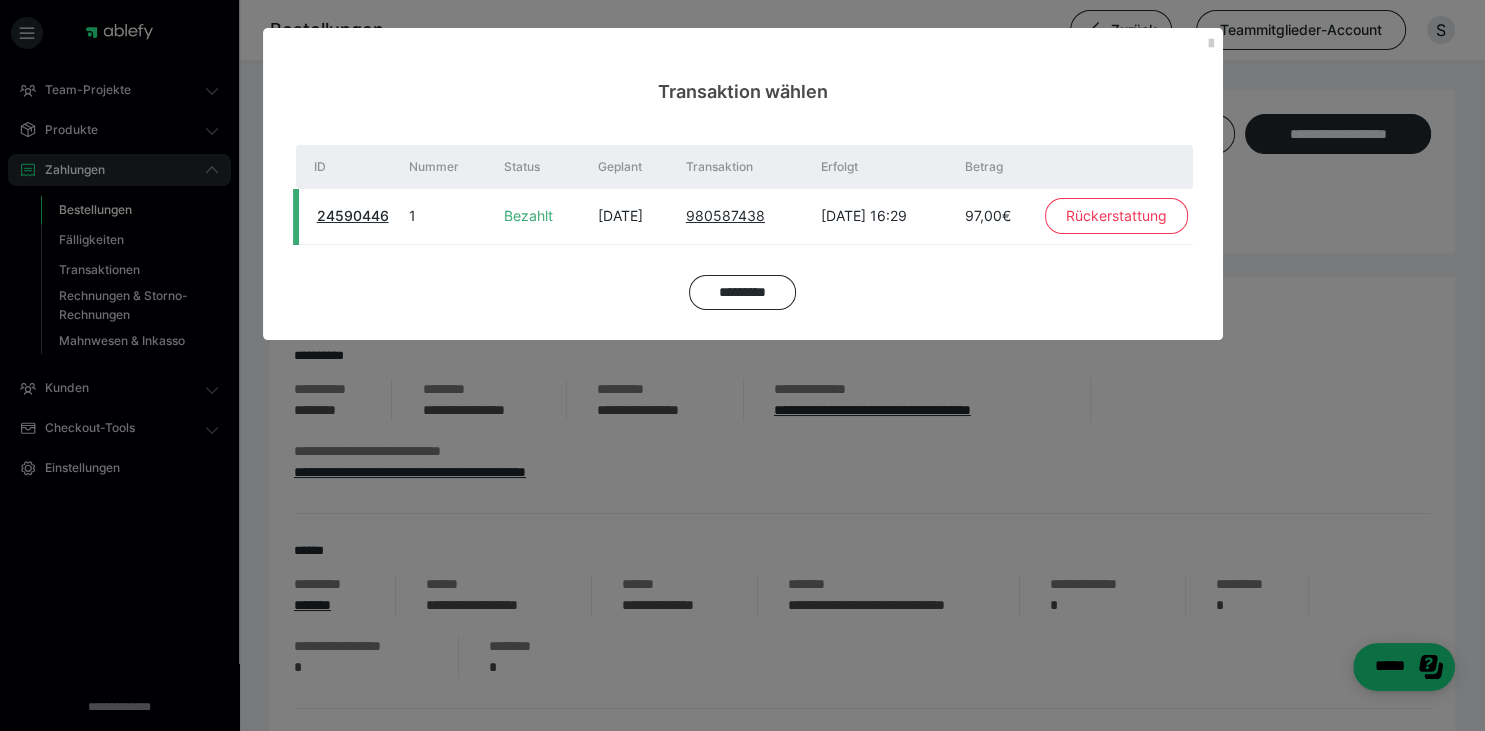 click on "Rückerstattung" at bounding box center (1116, 216) 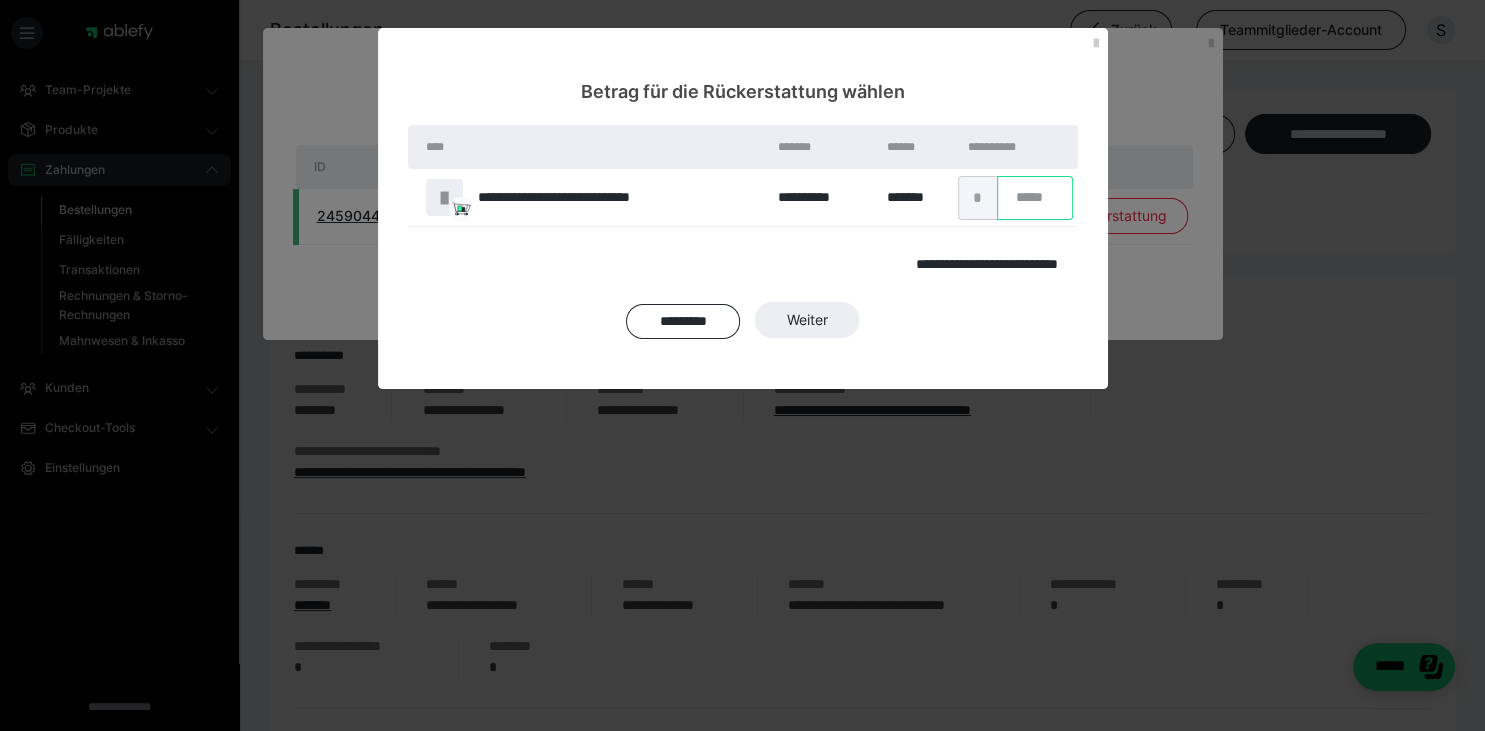 click on "*" at bounding box center [1035, 198] 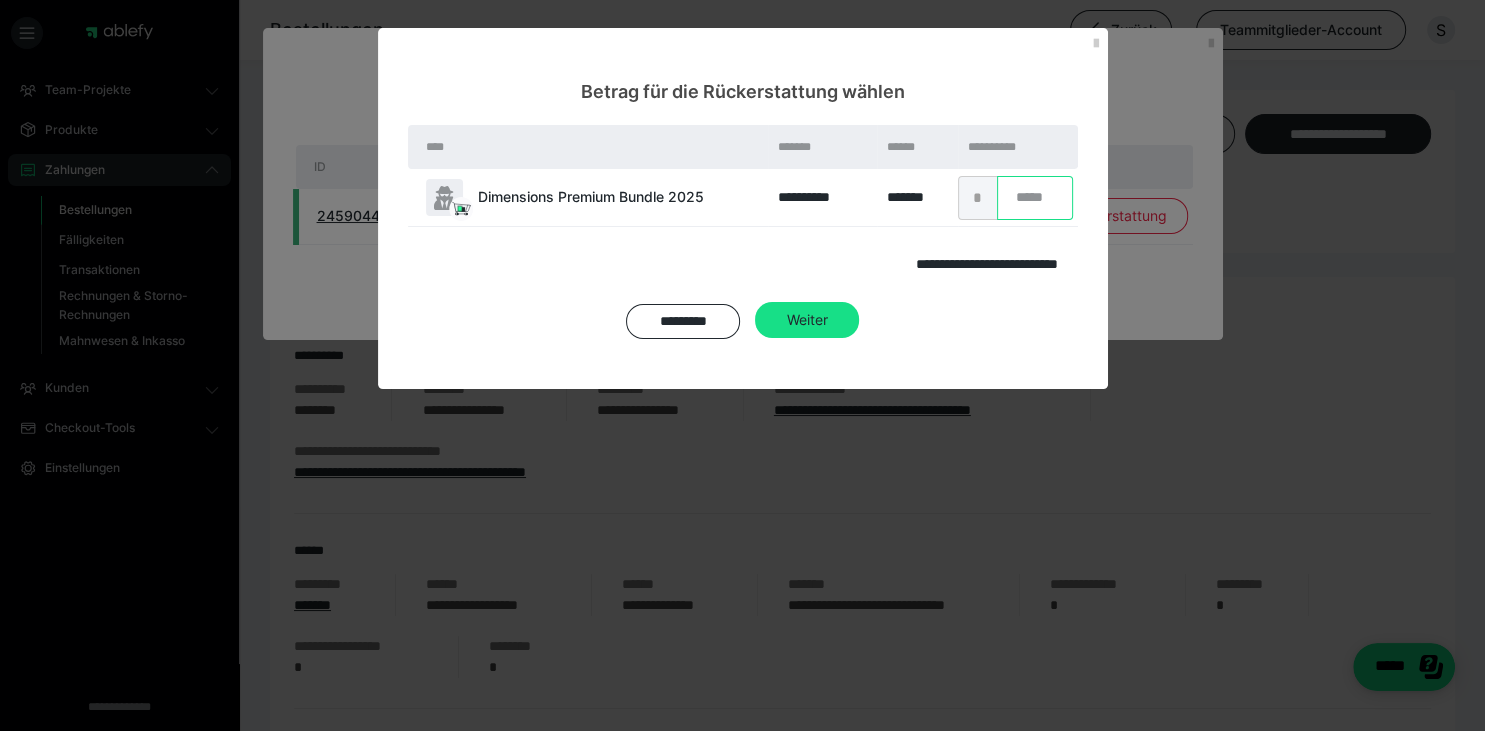 type on "***" 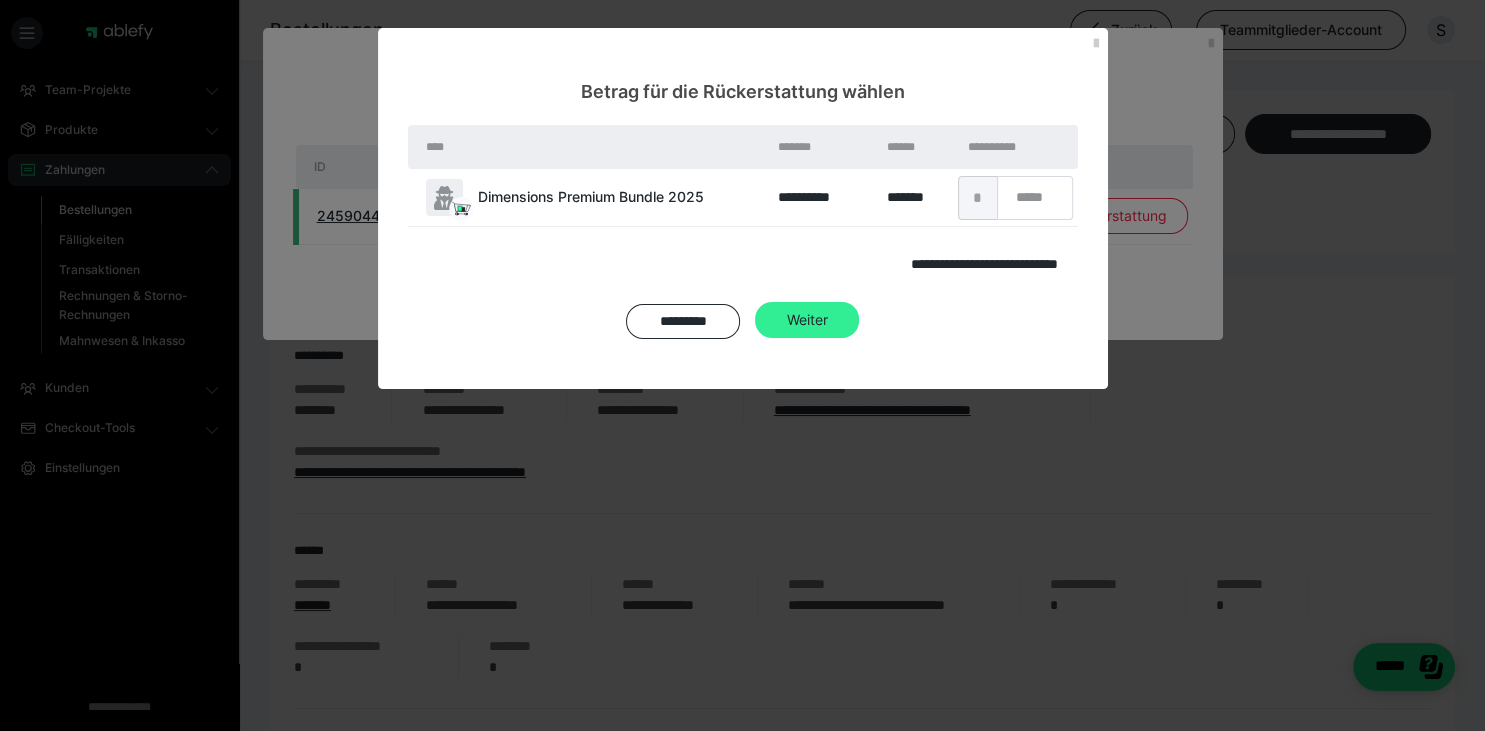 click on "Weiter" at bounding box center (807, 320) 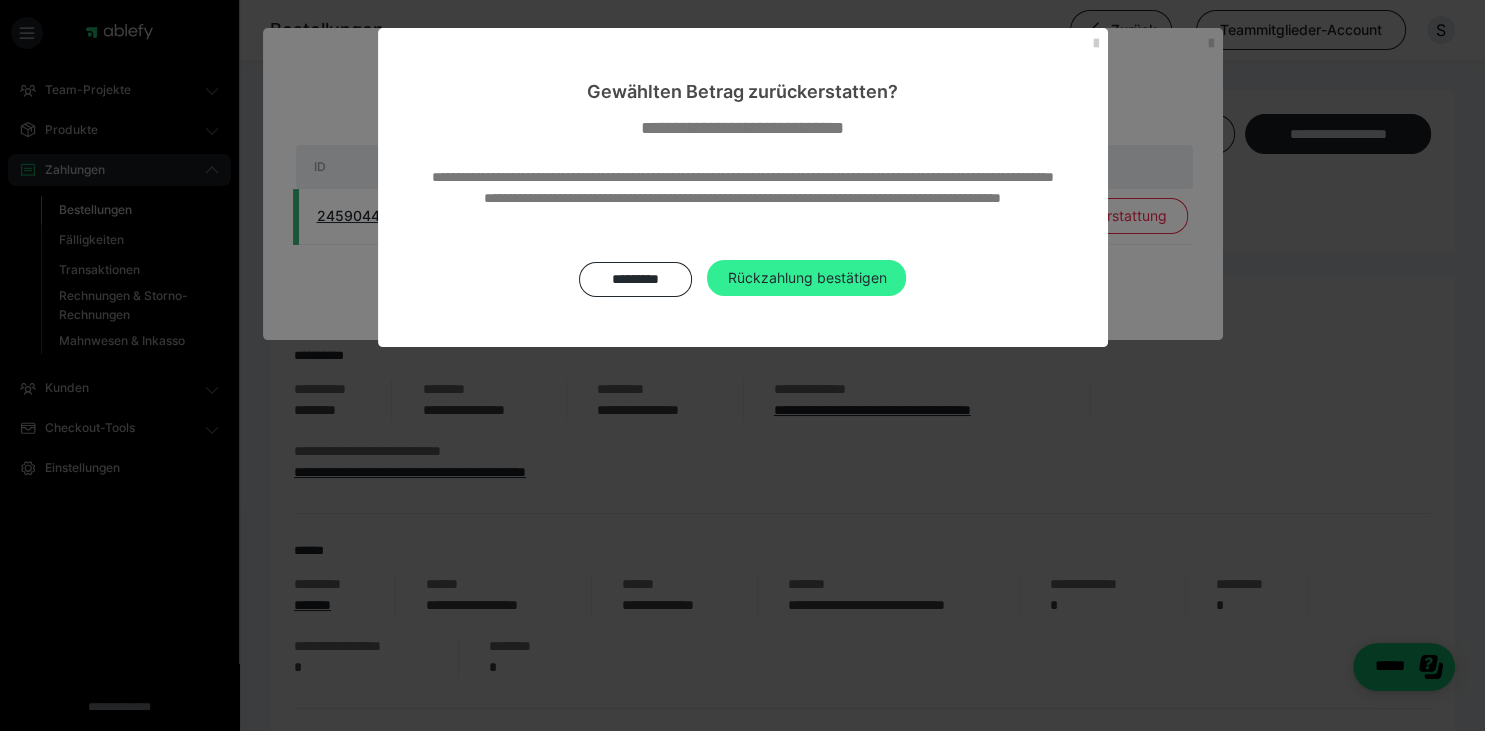 click on "Rückzahlung bestätigen" at bounding box center [806, 278] 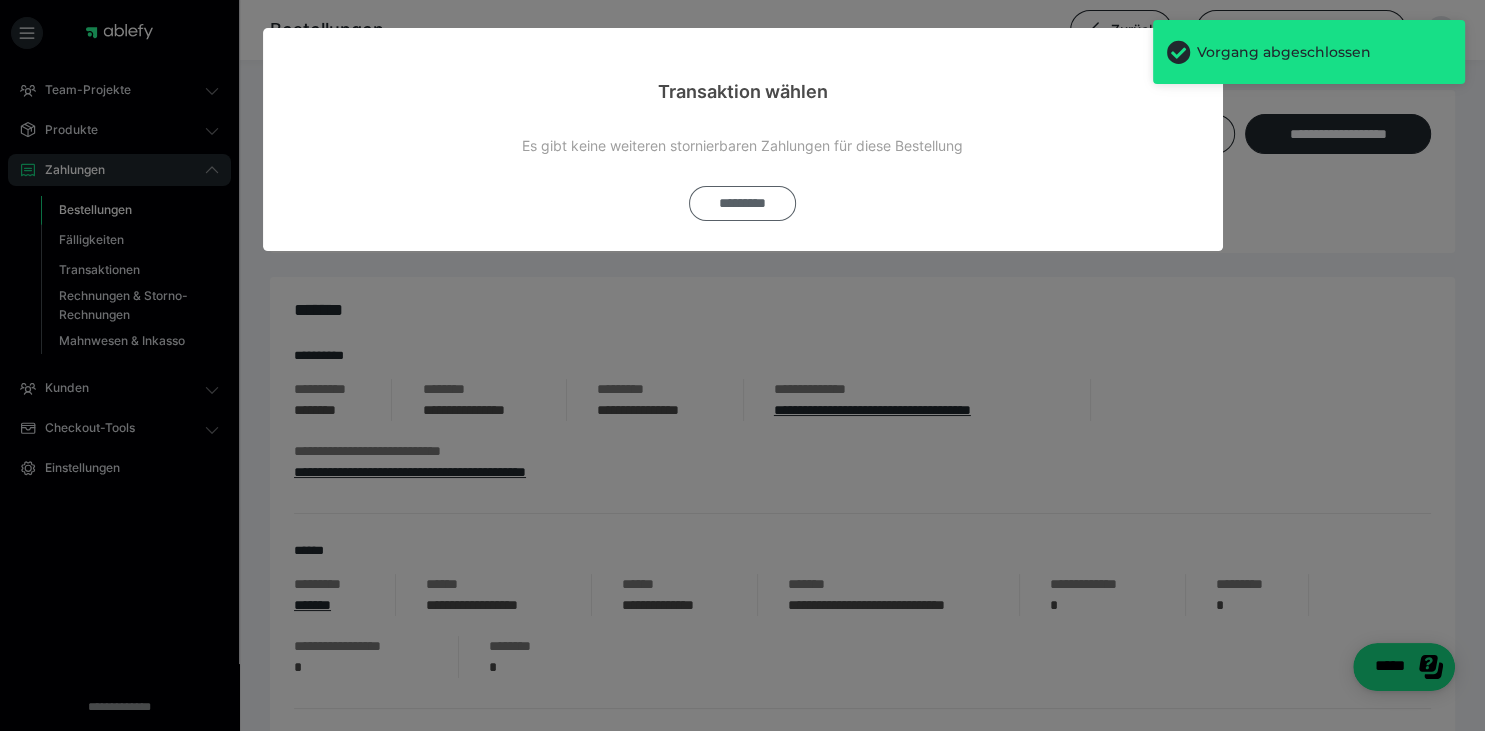 click on "*********" at bounding box center [742, 203] 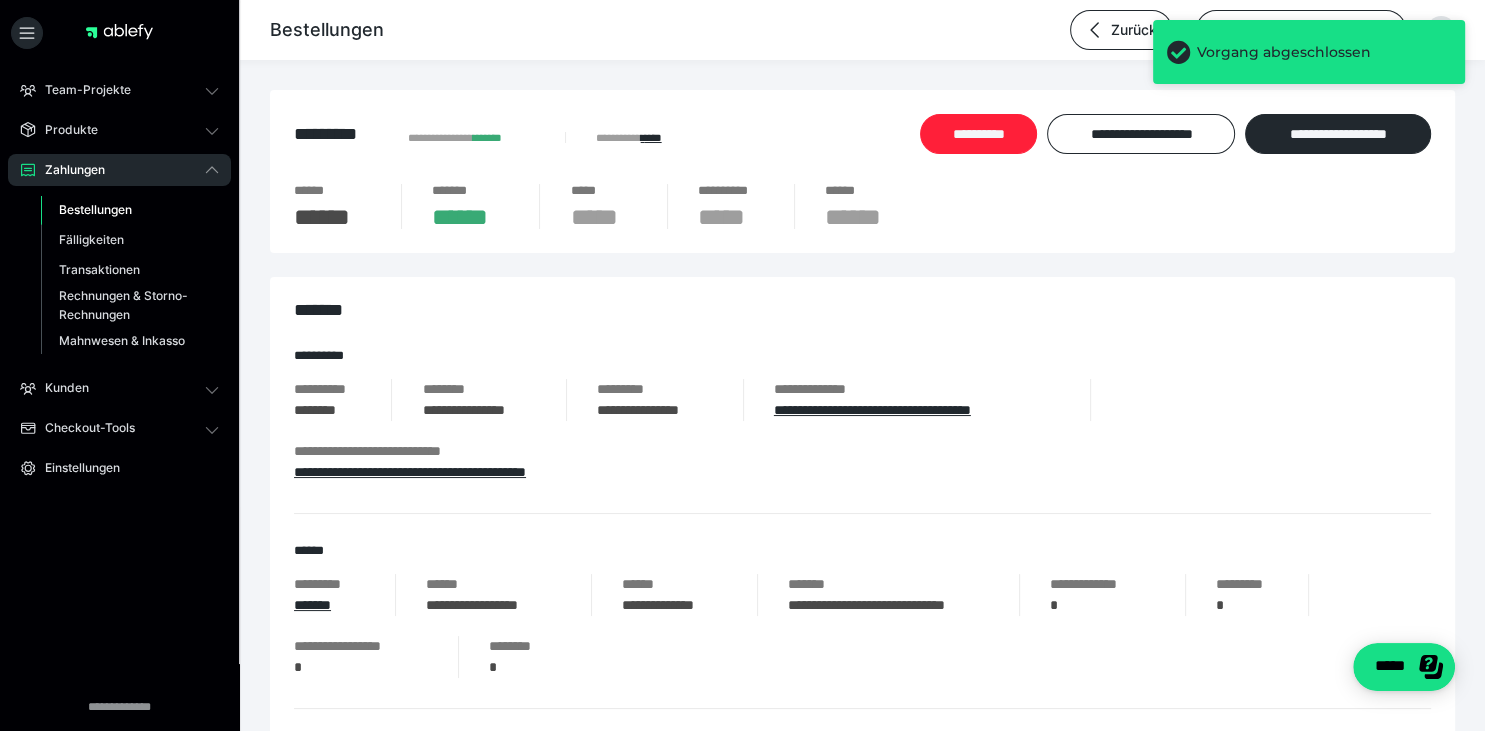 click on "**********" at bounding box center [978, 134] 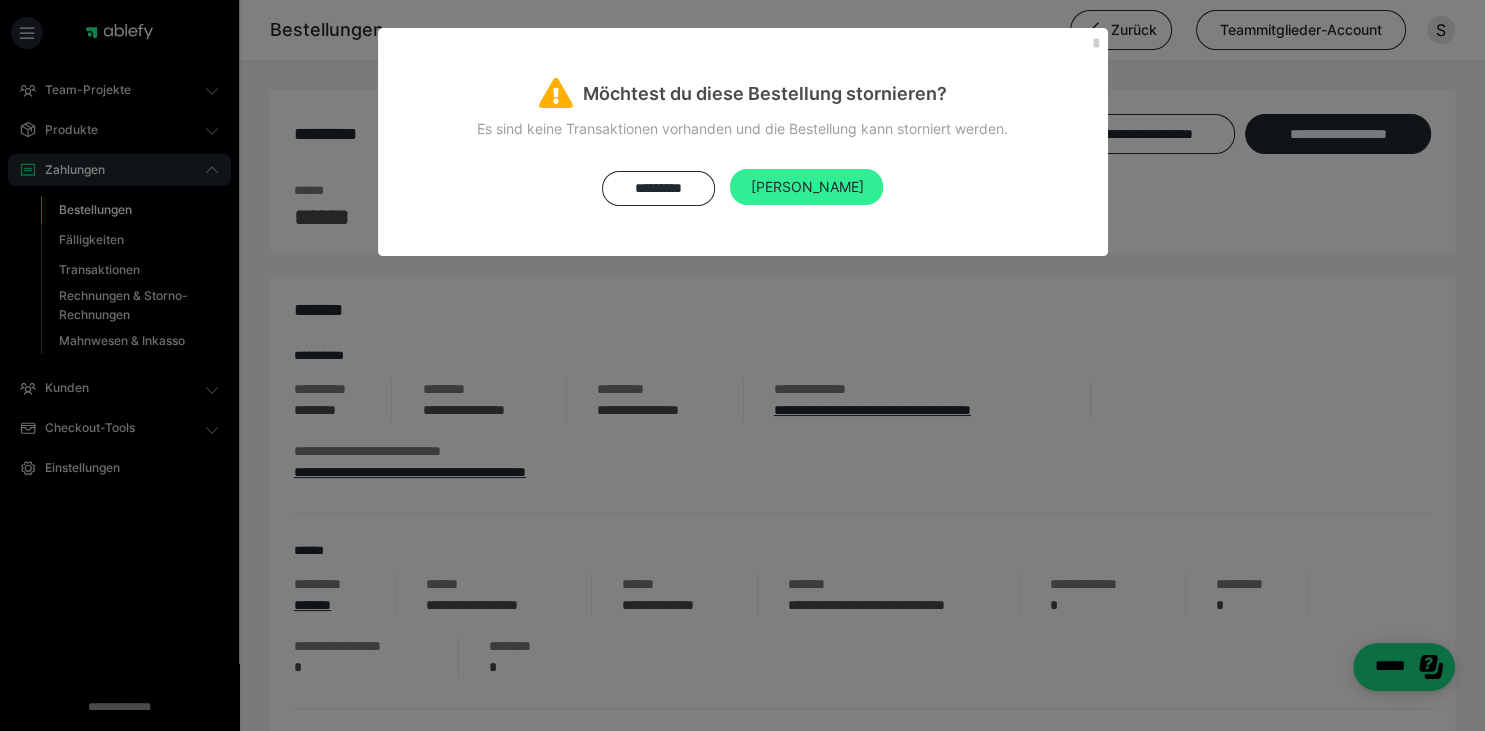 click on "Ja" at bounding box center [806, 187] 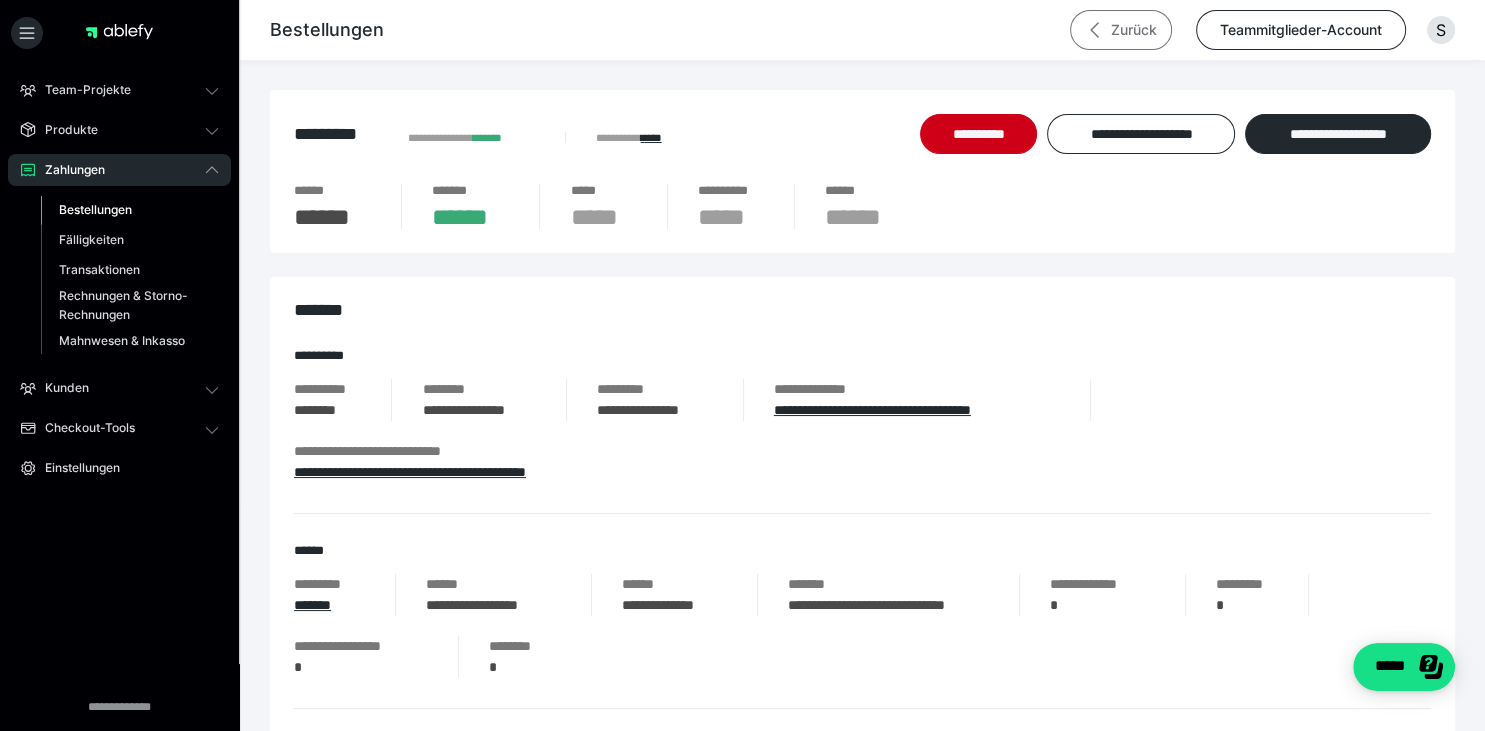 click 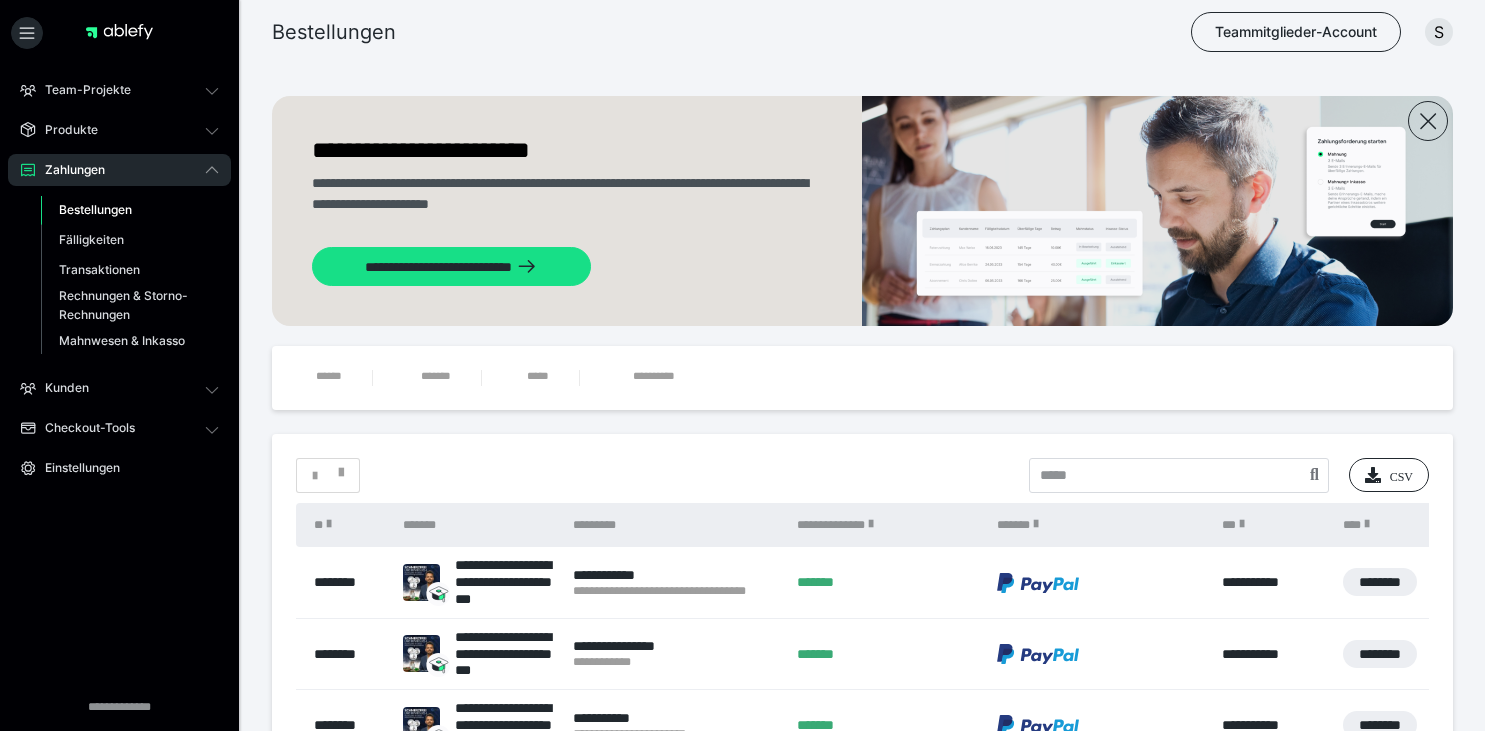 scroll, scrollTop: 0, scrollLeft: 0, axis: both 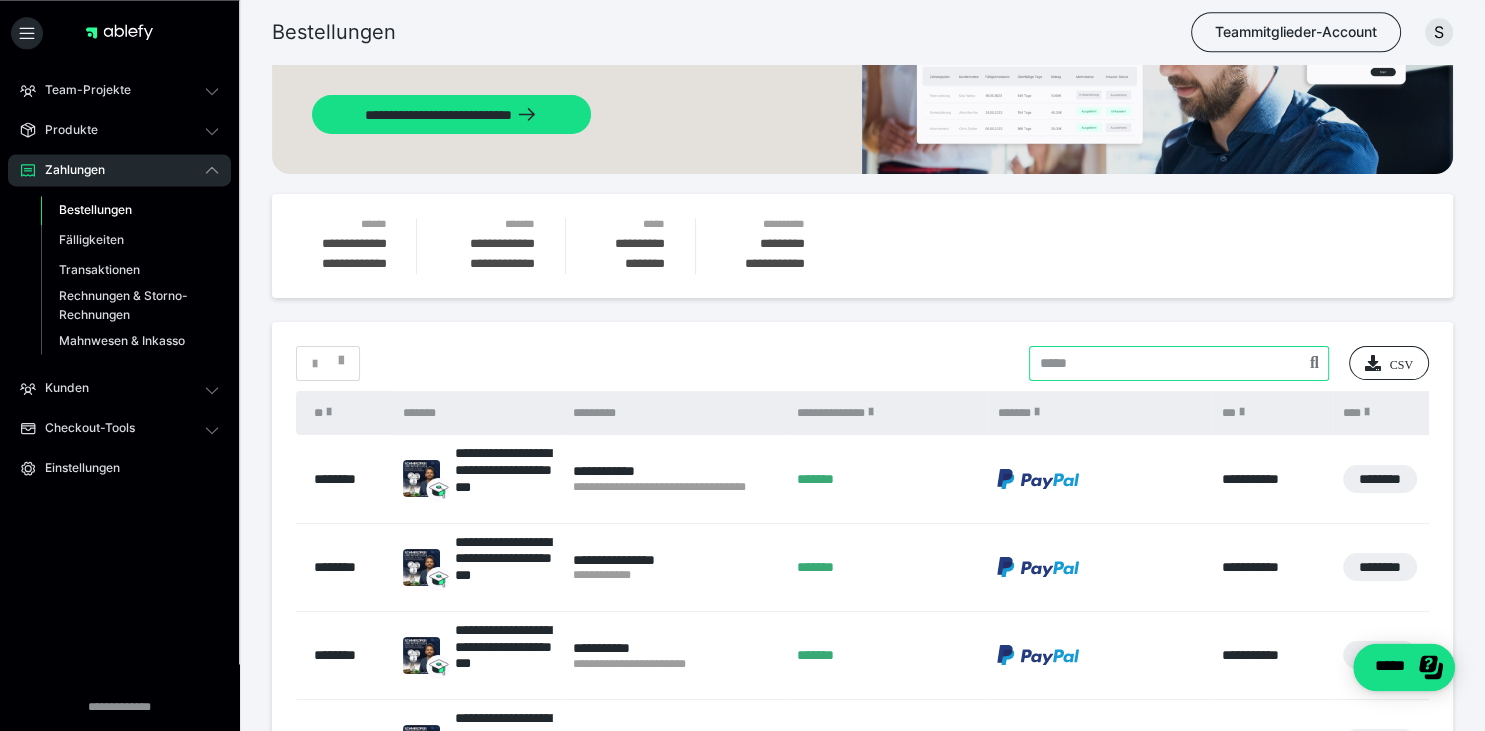 click at bounding box center [1179, 363] 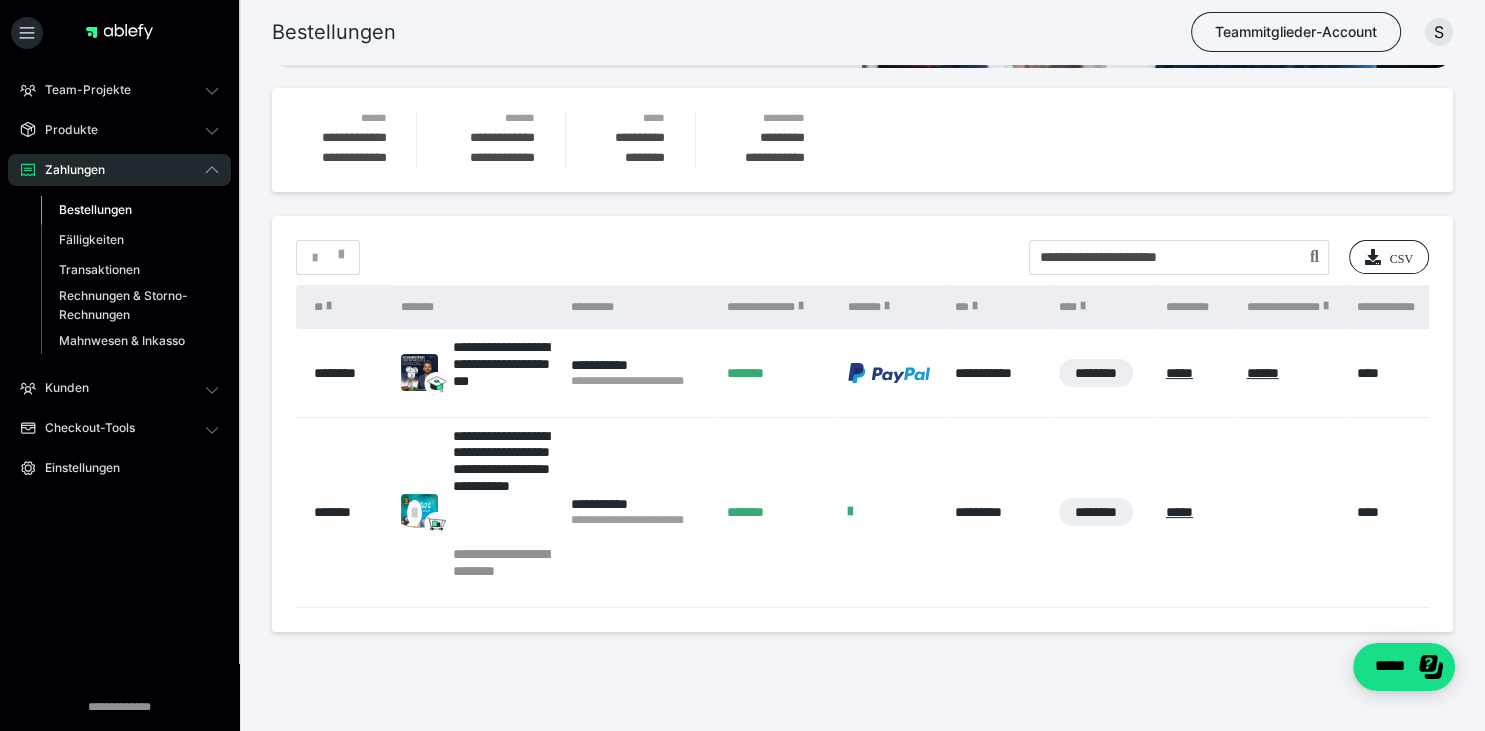 scroll, scrollTop: 259, scrollLeft: 0, axis: vertical 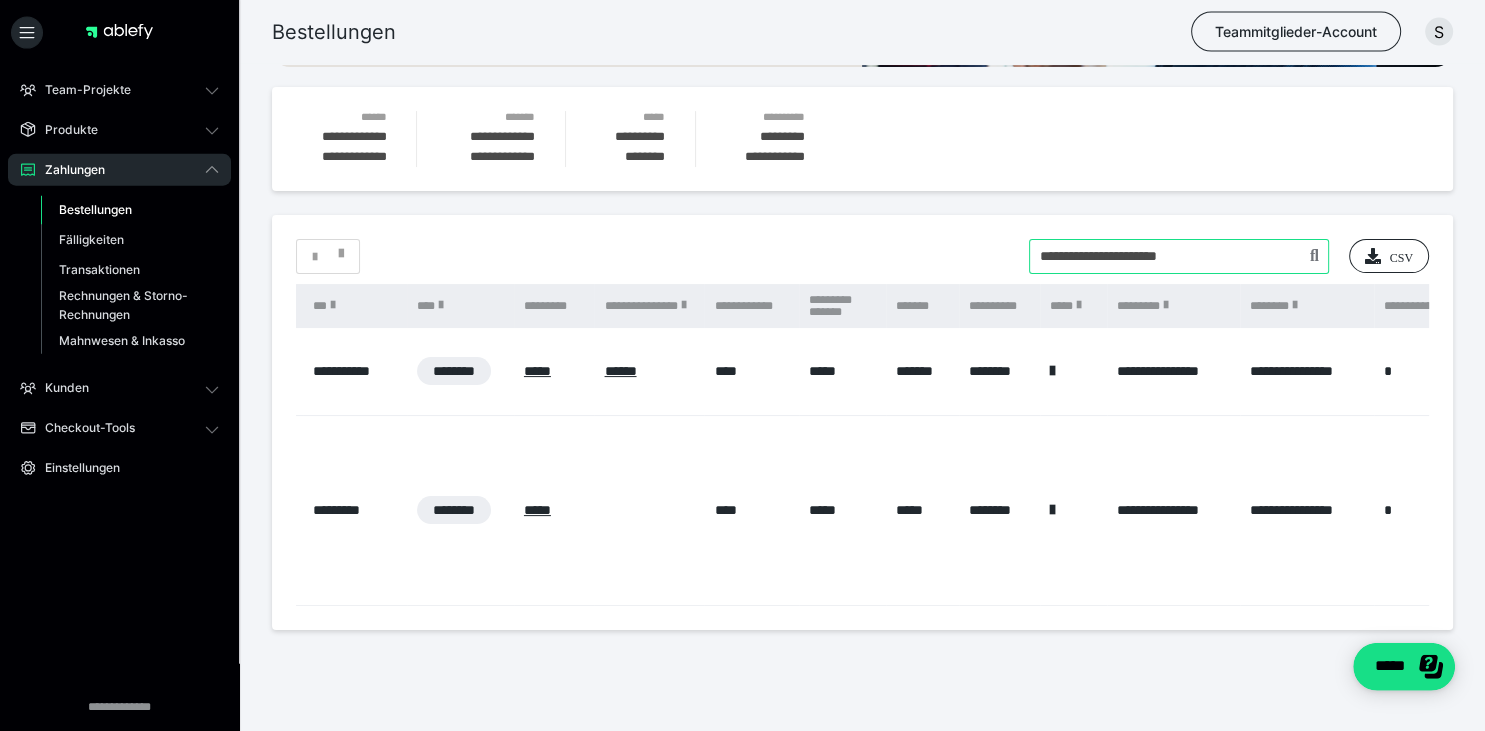 drag, startPoint x: 1243, startPoint y: 263, endPoint x: 971, endPoint y: 245, distance: 272.59494 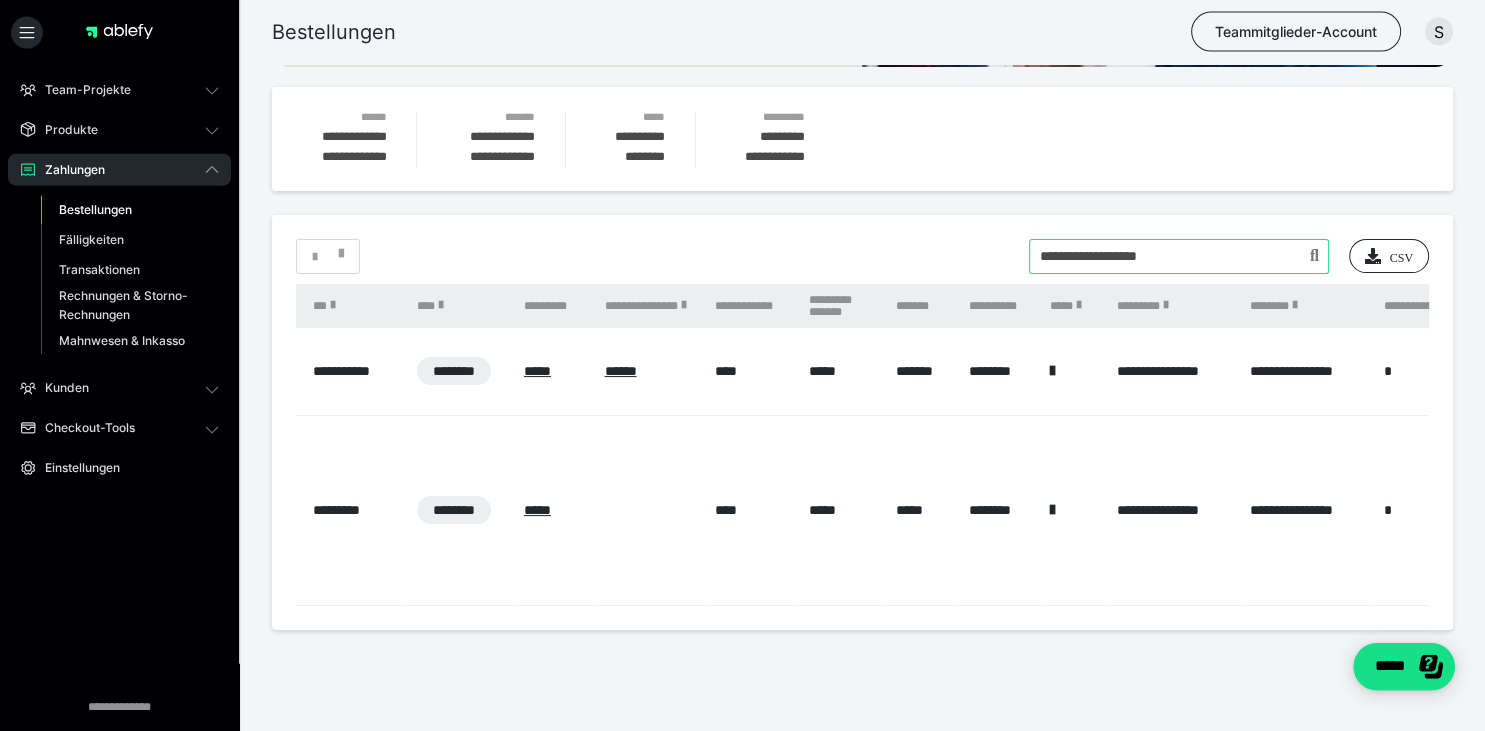 type on "**********" 